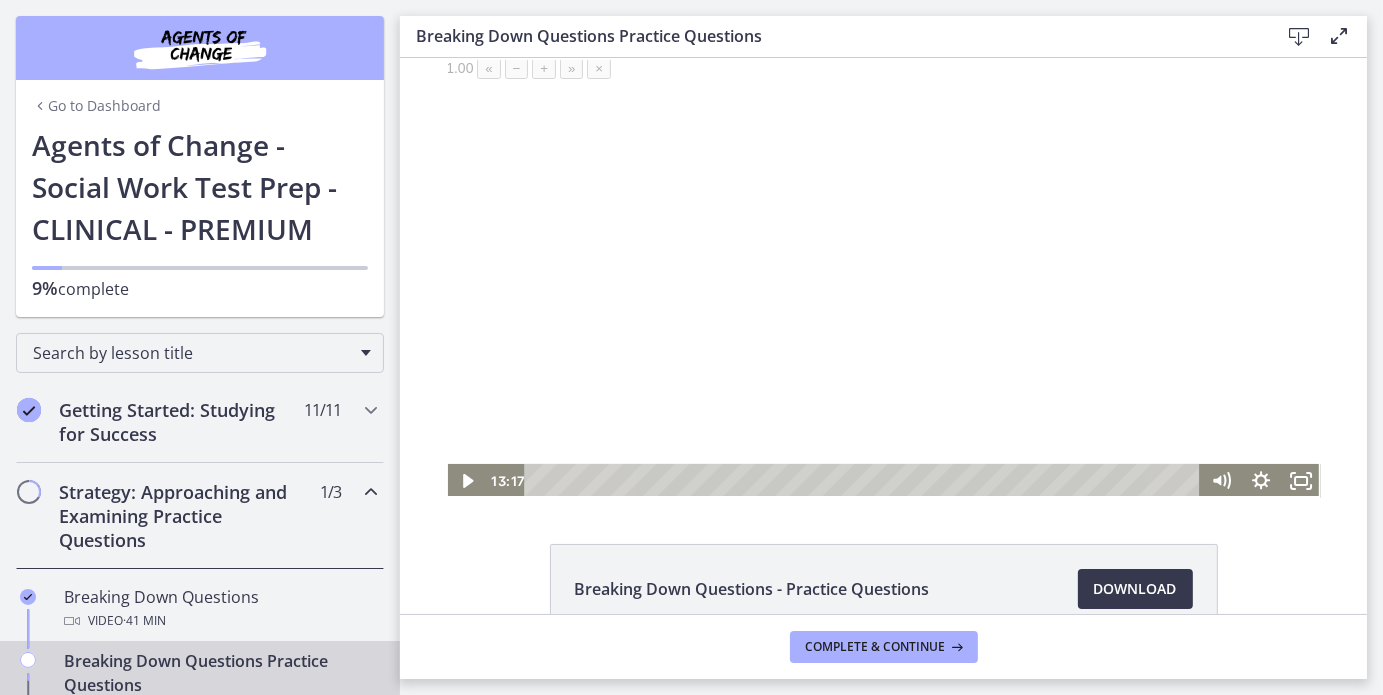 scroll, scrollTop: 0, scrollLeft: 0, axis: both 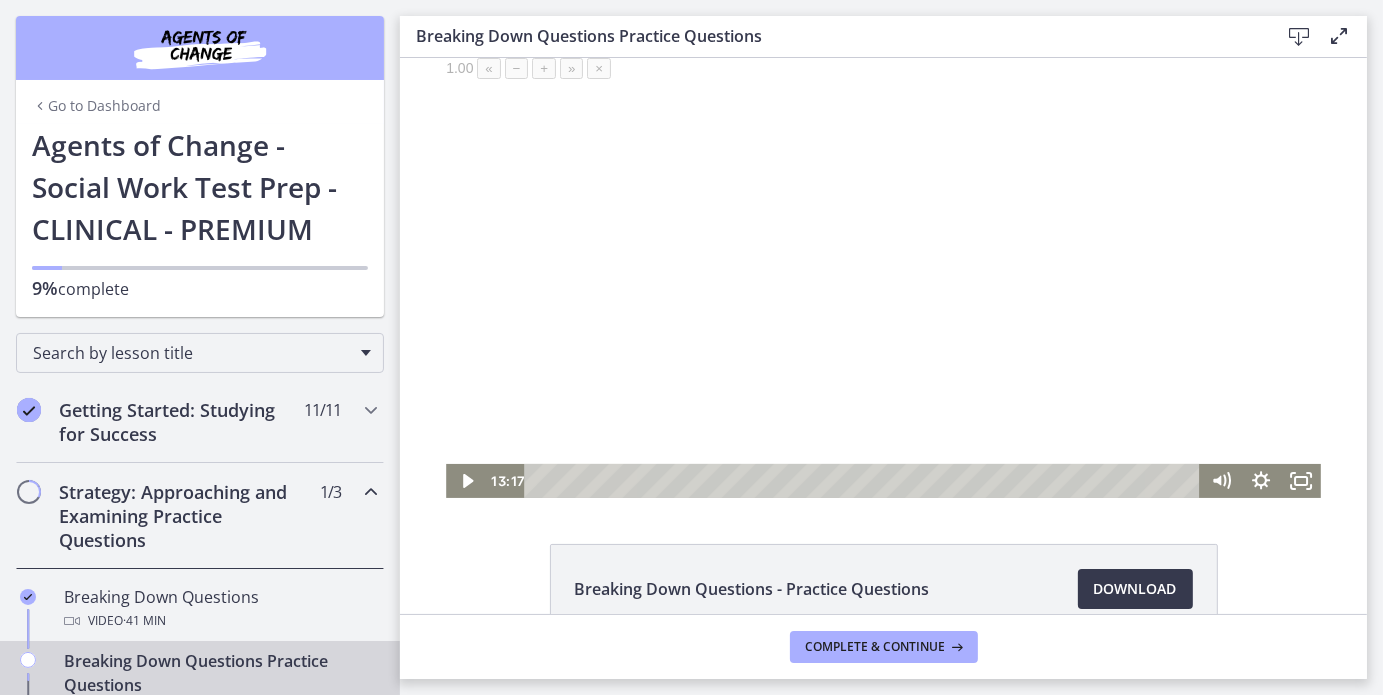 click at bounding box center (882, 277) 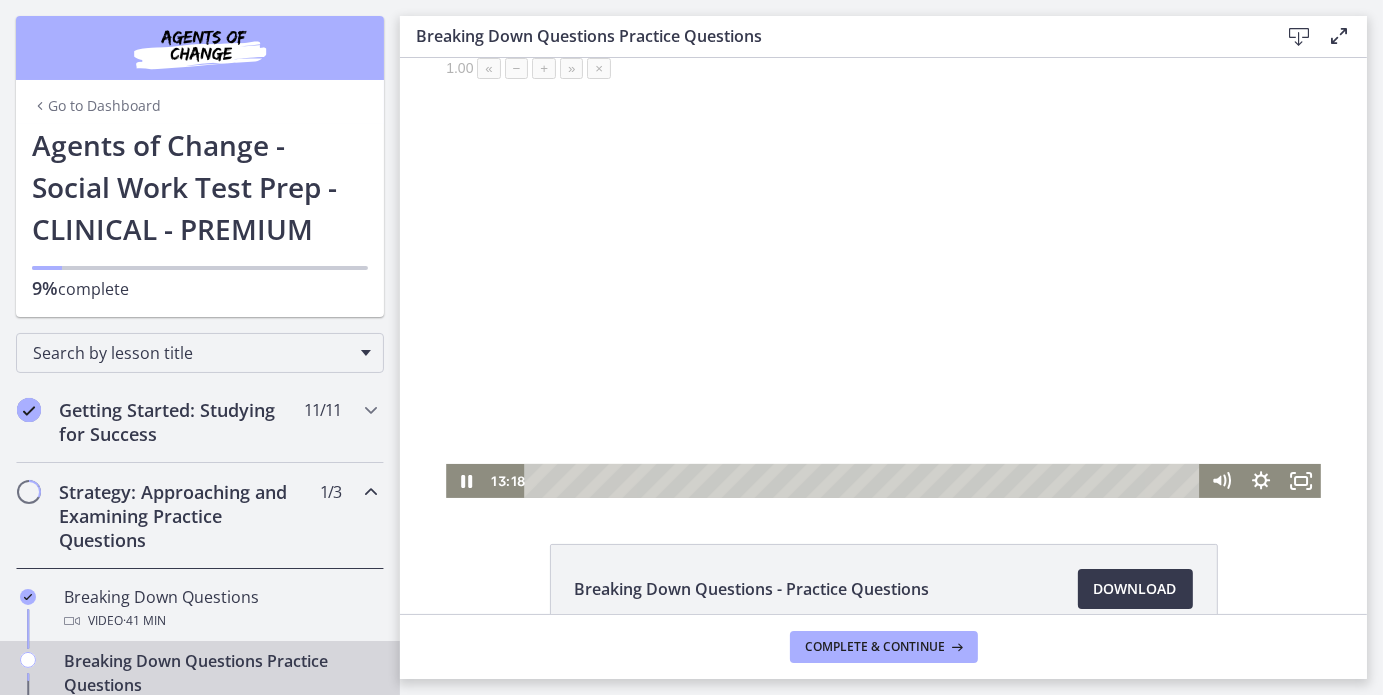 click at bounding box center (882, 277) 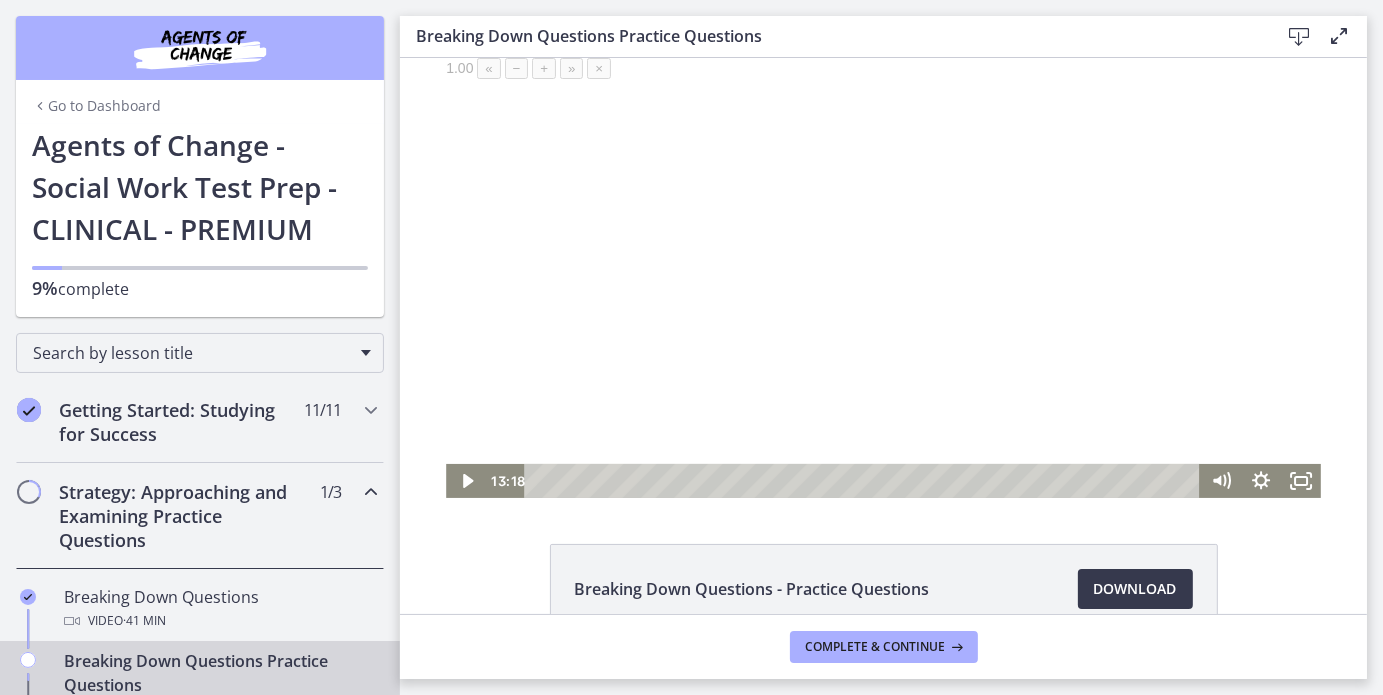 click 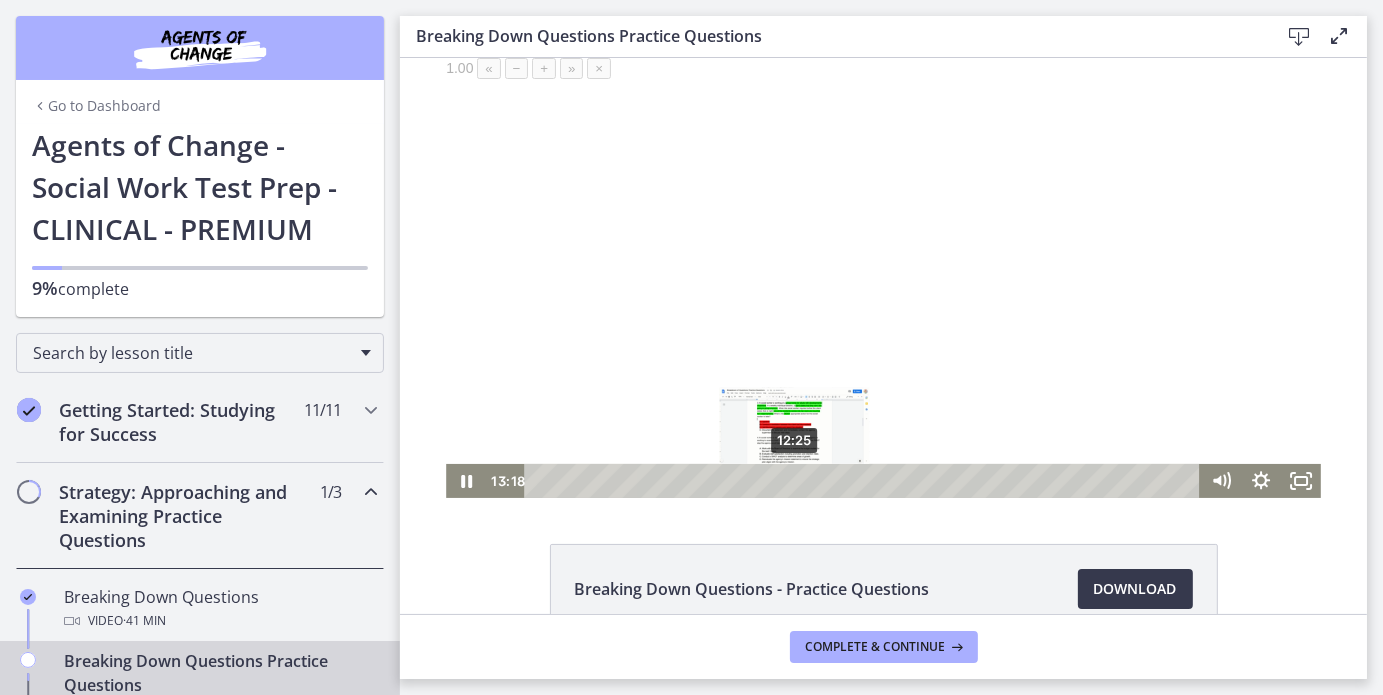 click on "12:25" at bounding box center [863, 480] 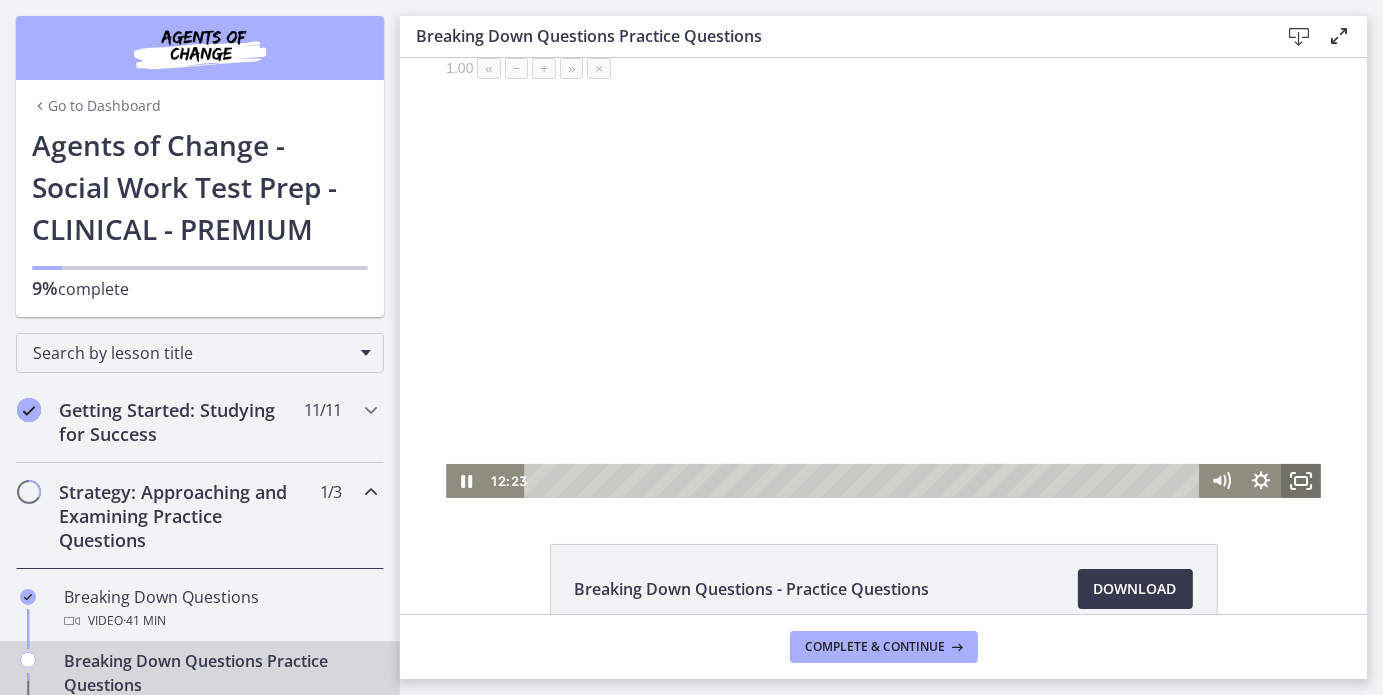 click 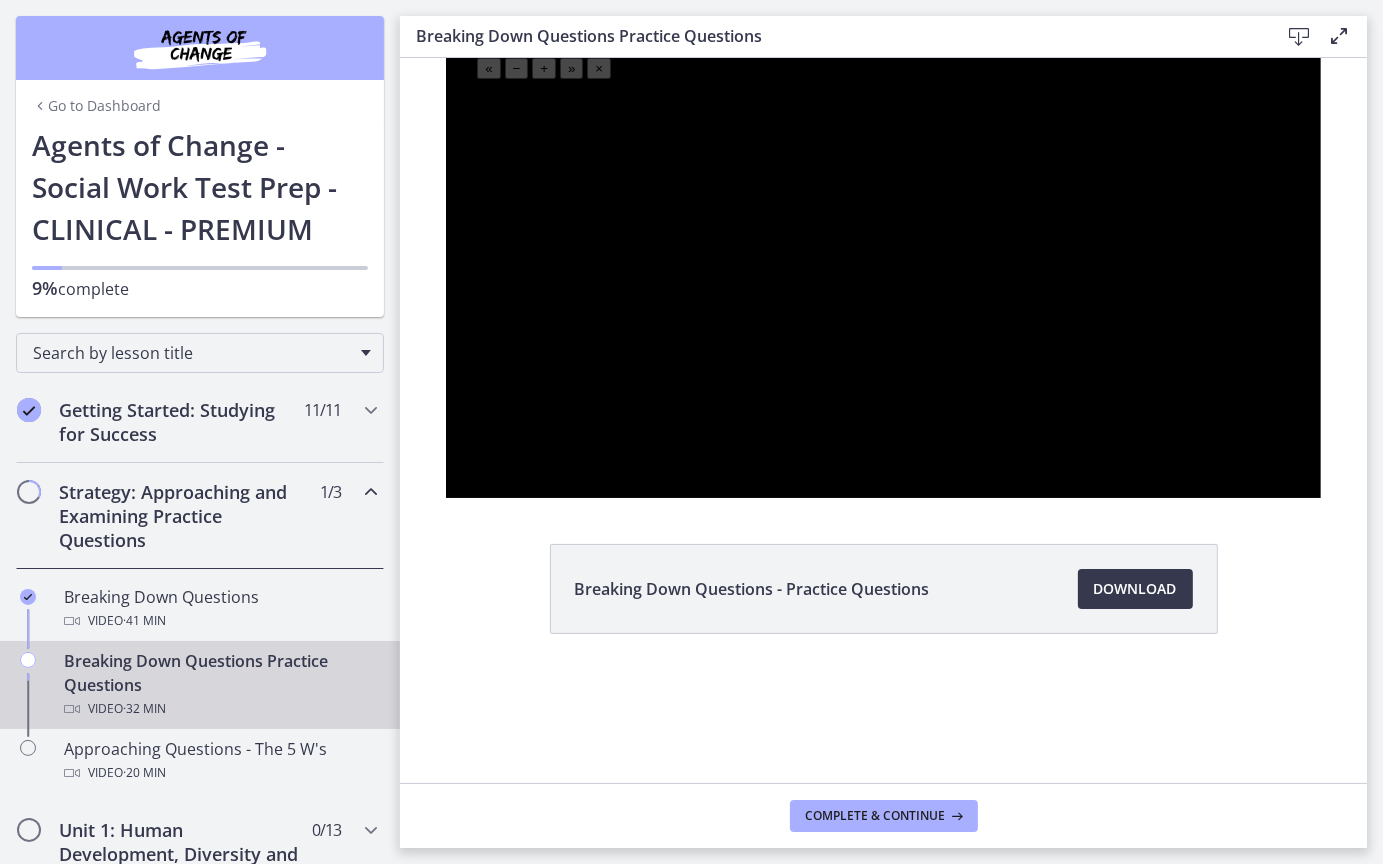 type 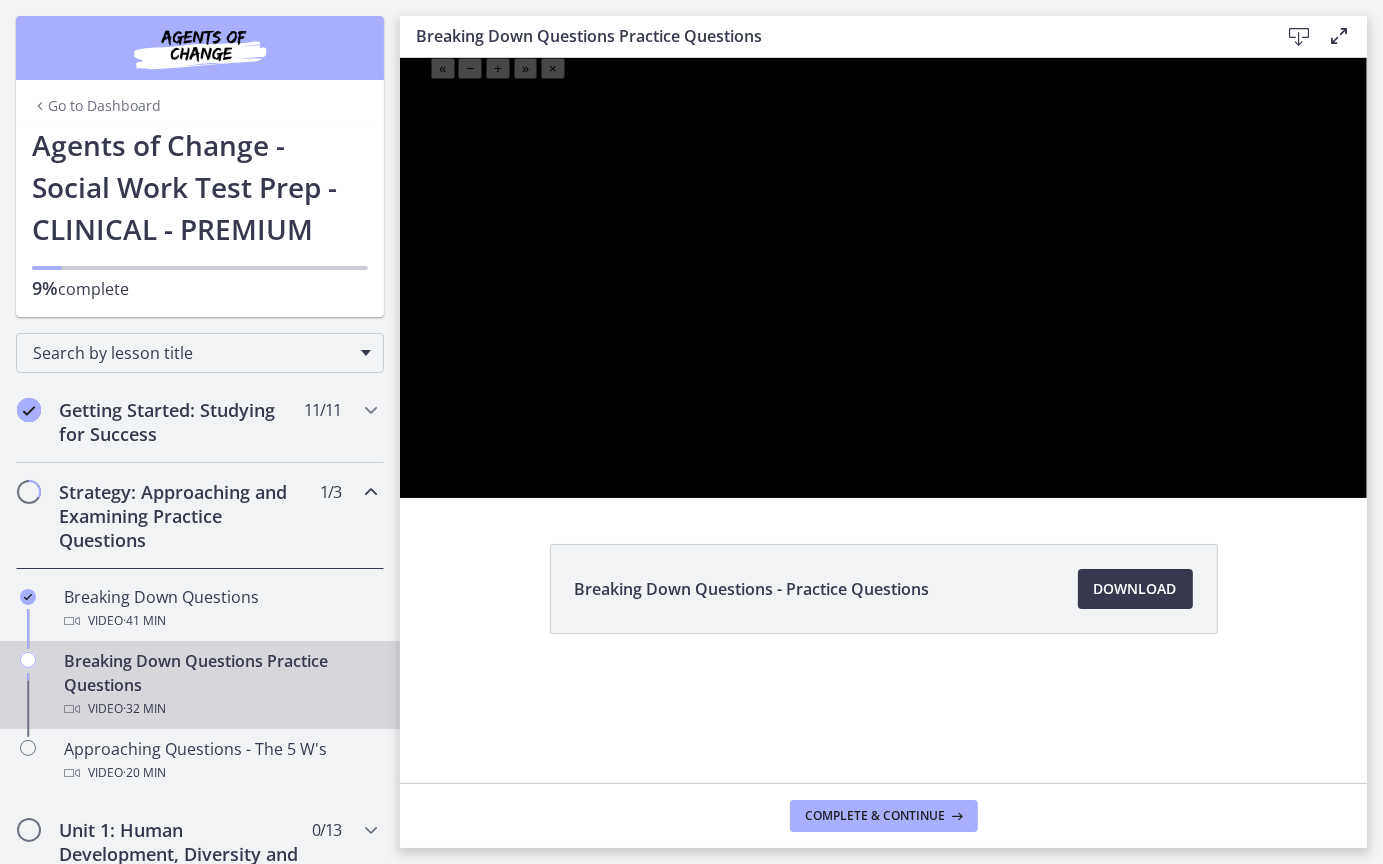 click at bounding box center (882, 277) 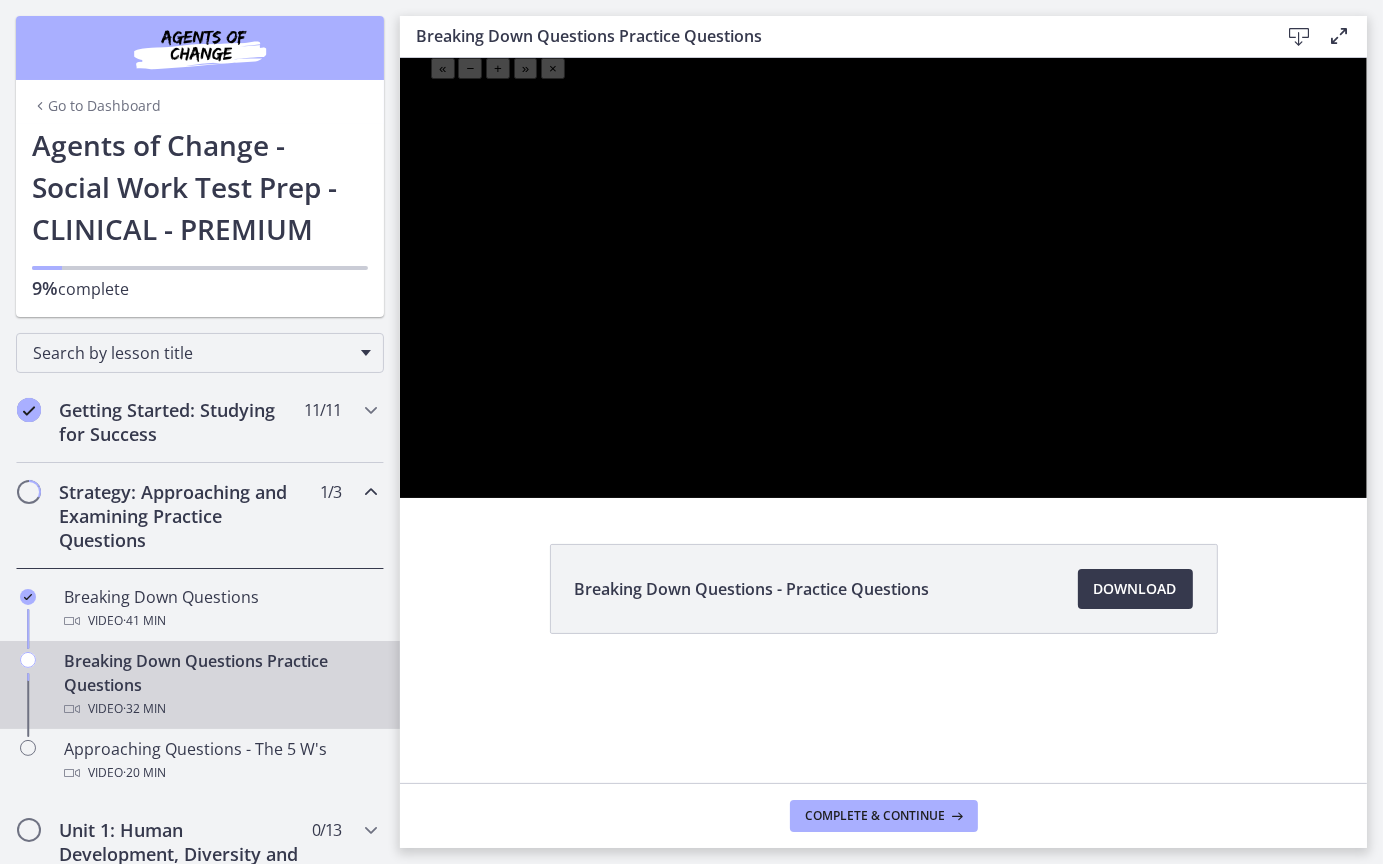 type 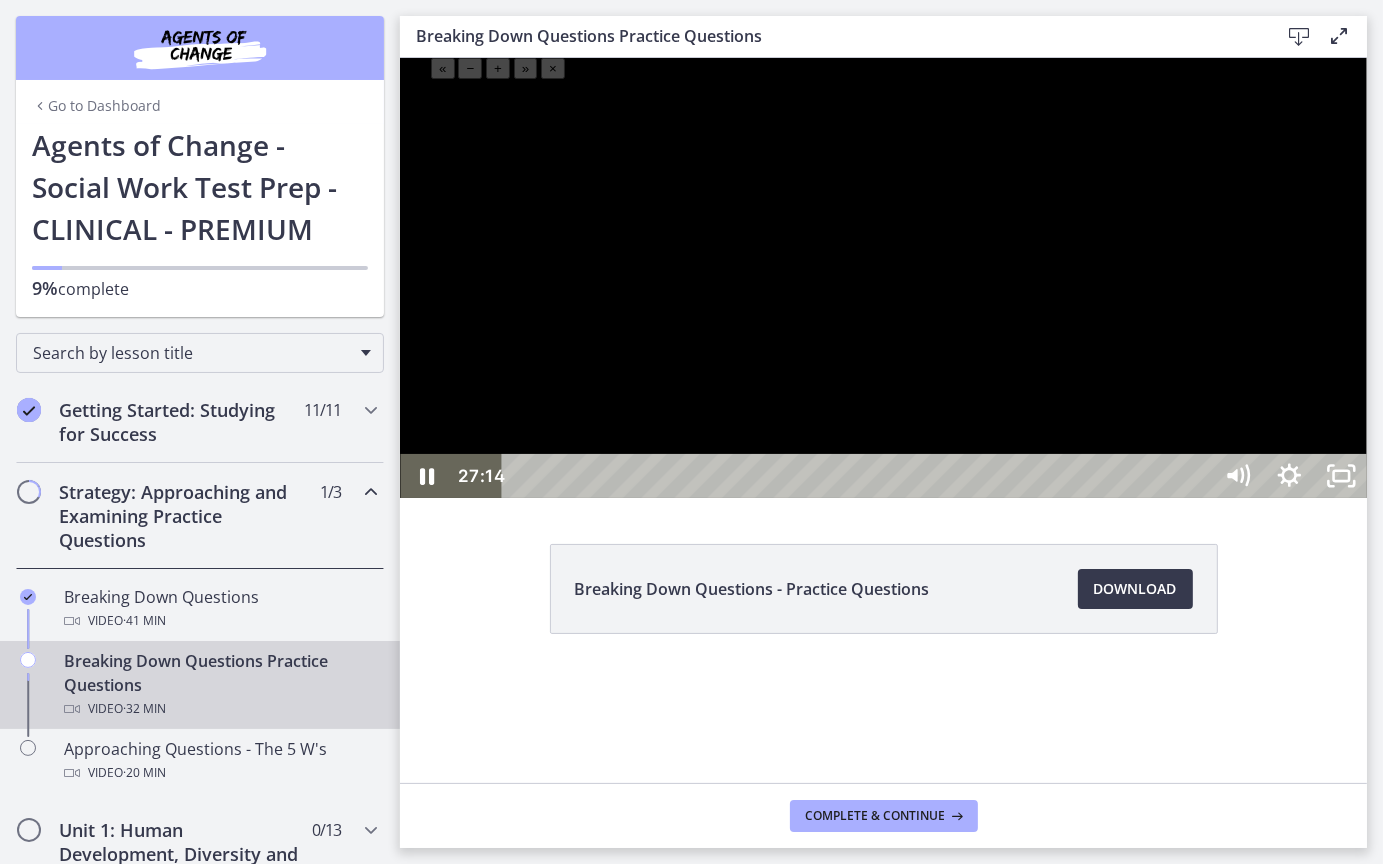 click at bounding box center (399, 57) 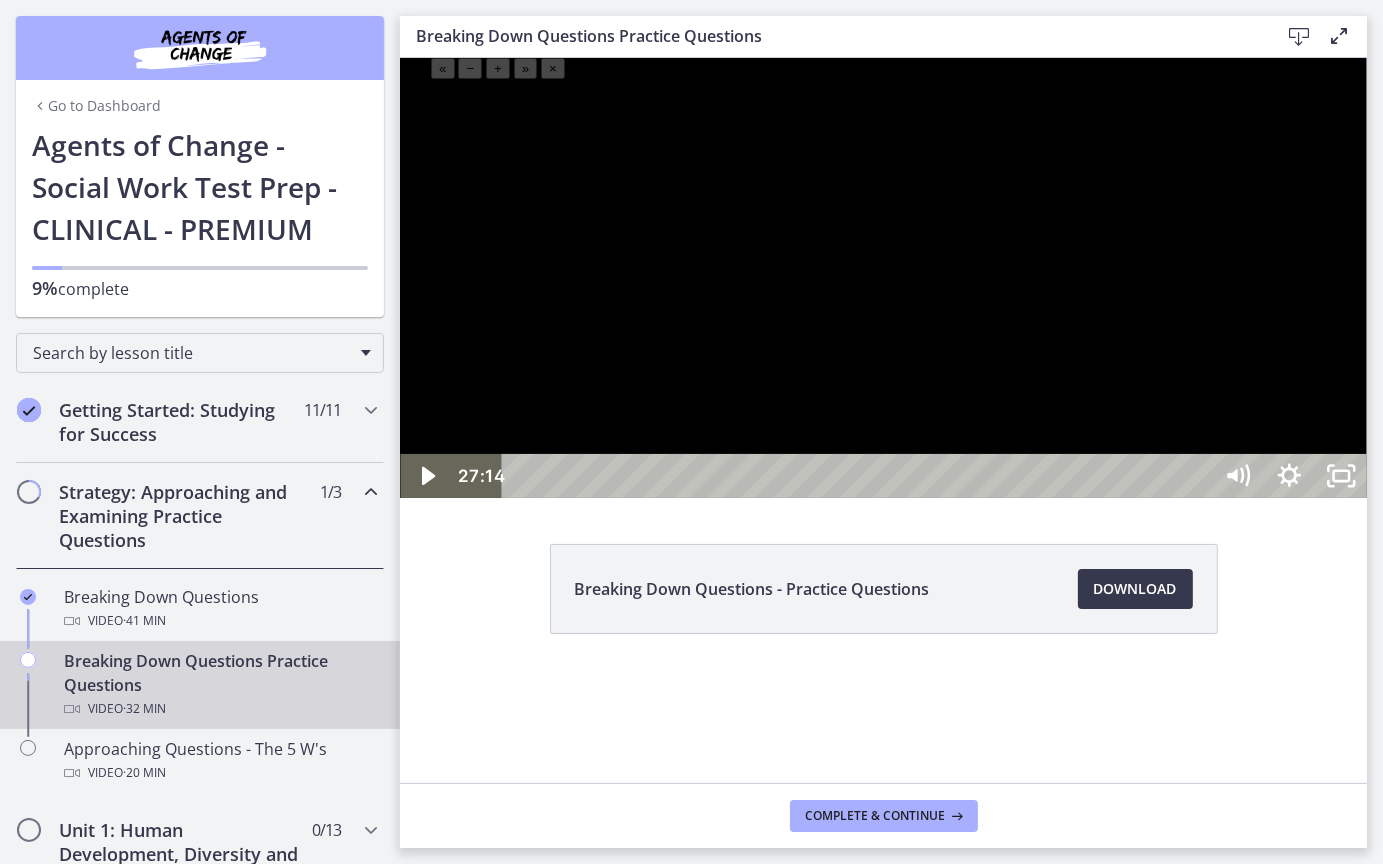 click at bounding box center (399, 57) 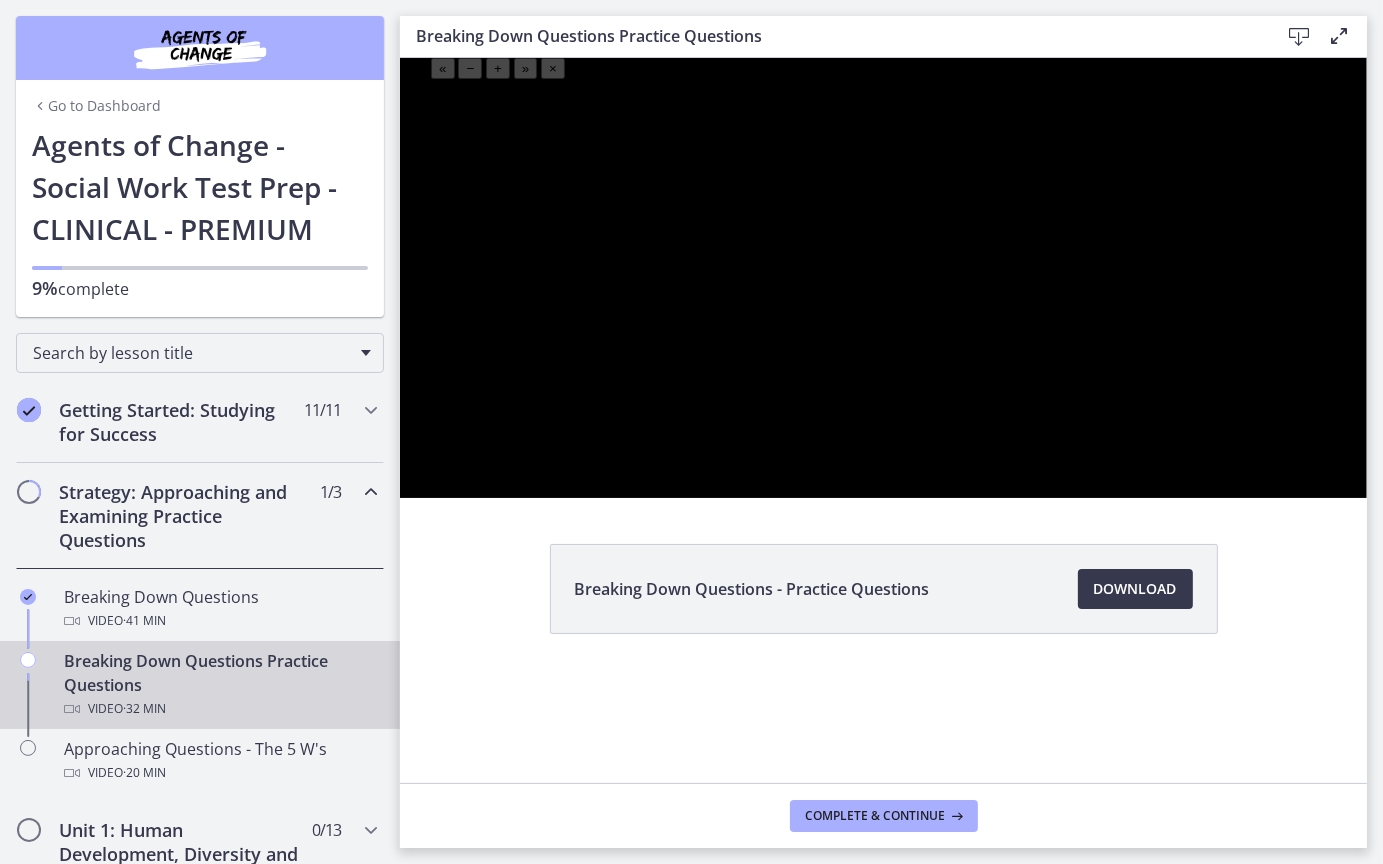 click at bounding box center [399, 57] 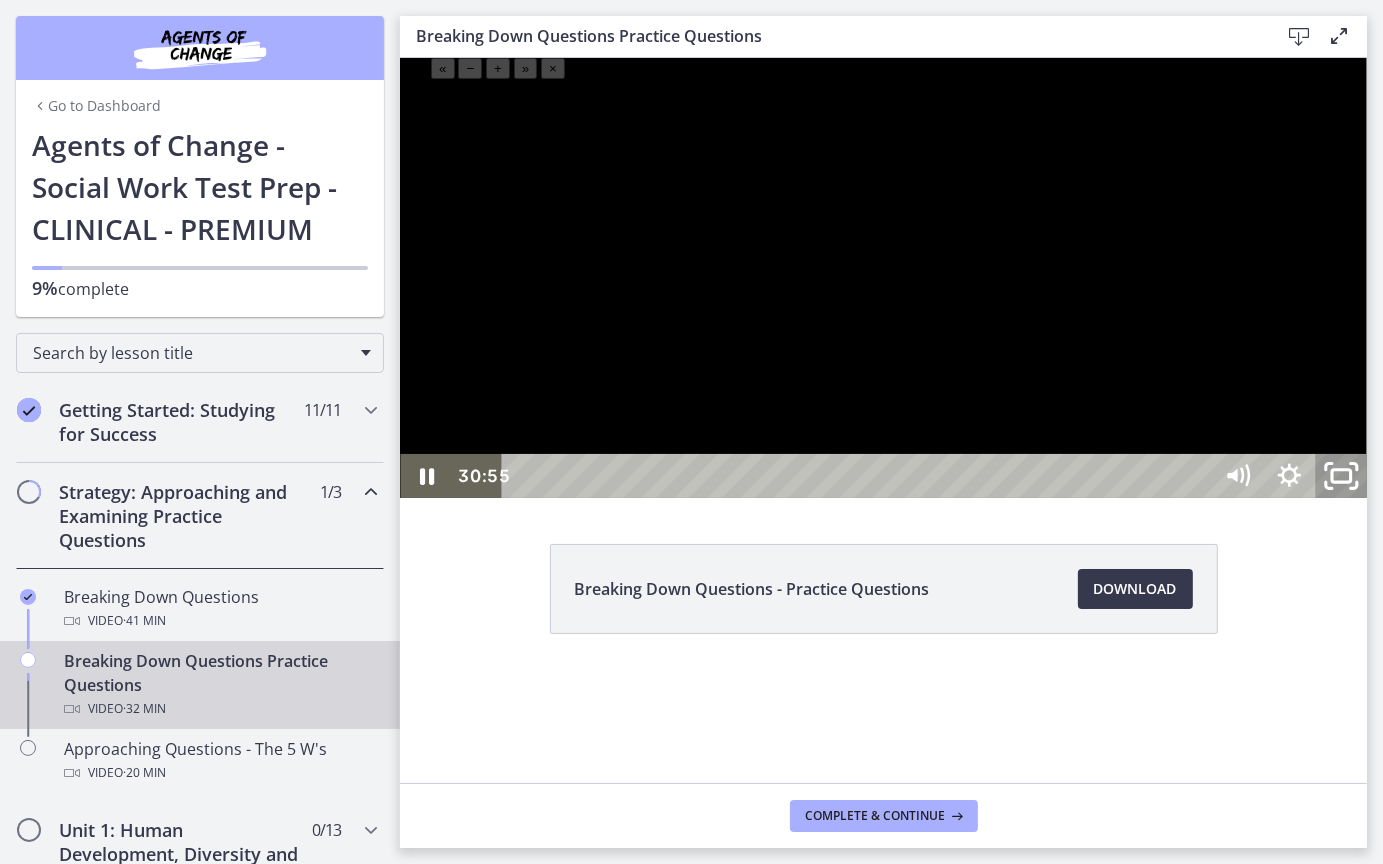 click 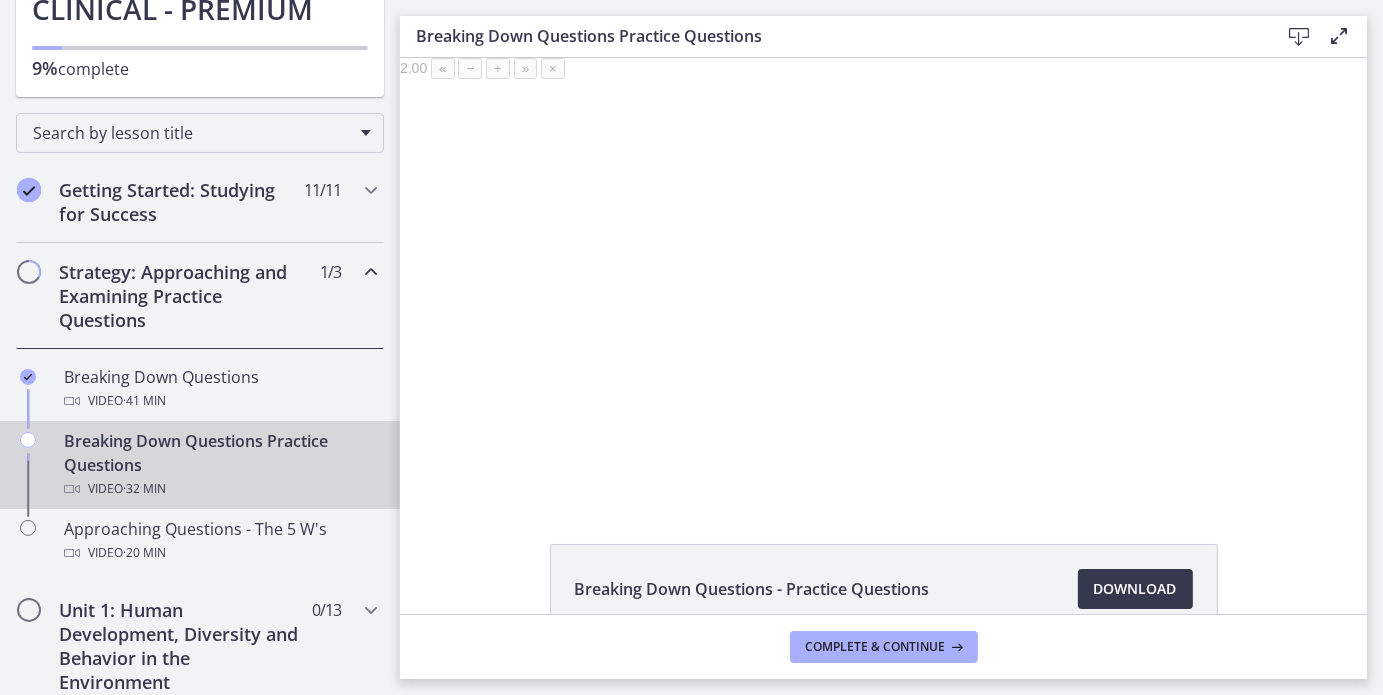 scroll, scrollTop: 261, scrollLeft: 0, axis: vertical 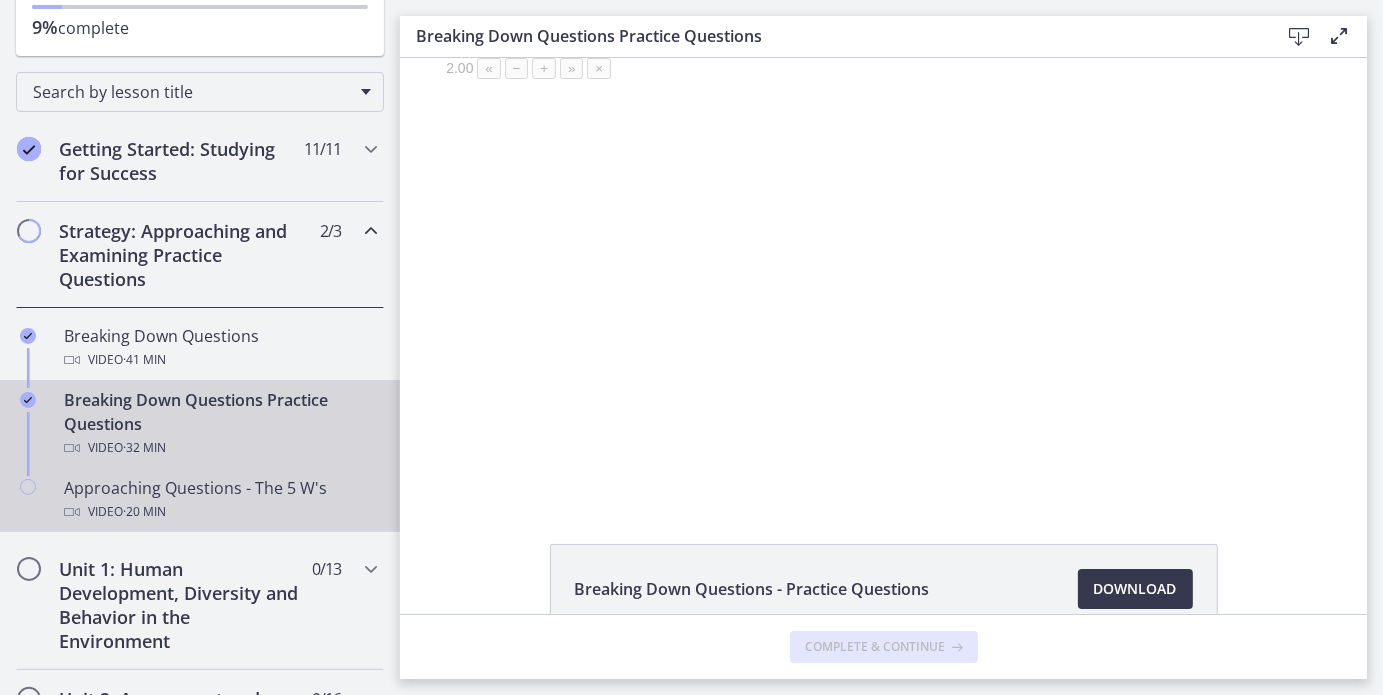click on "Approaching Questions - The 5 W's
Video
·  20 min" at bounding box center [220, 500] 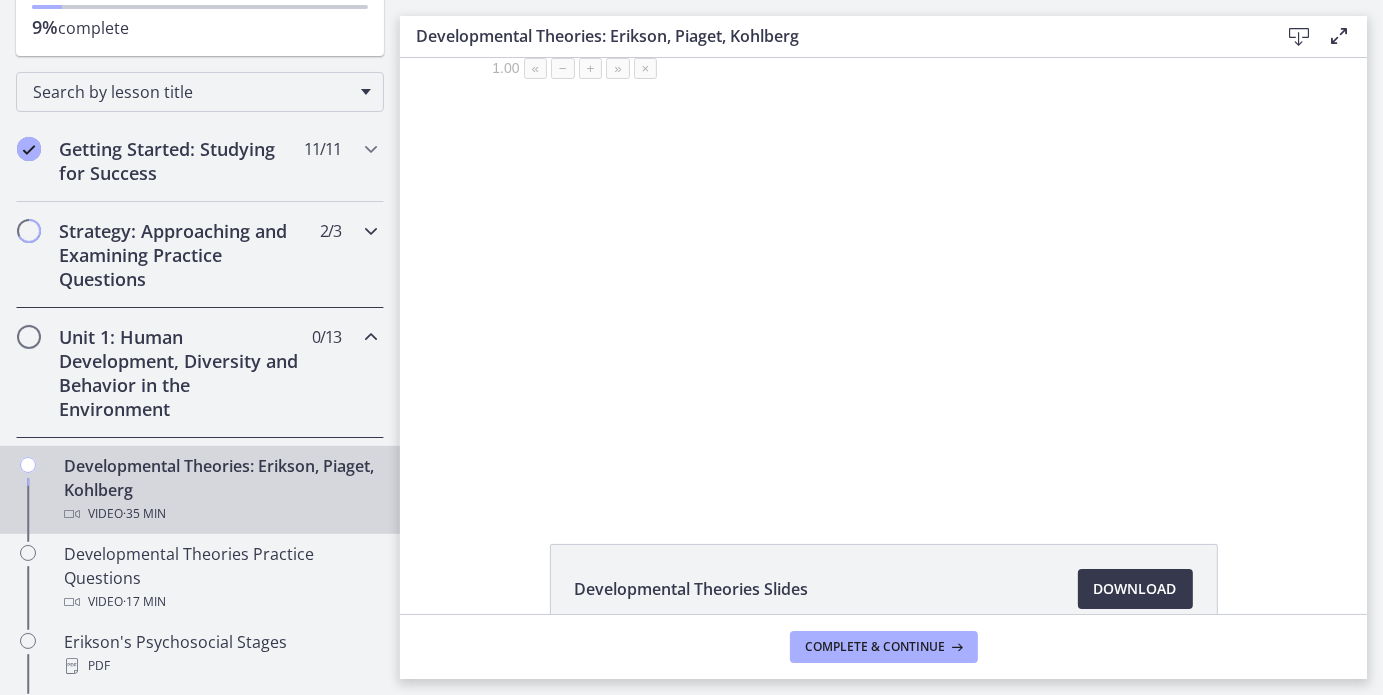 scroll, scrollTop: 0, scrollLeft: 0, axis: both 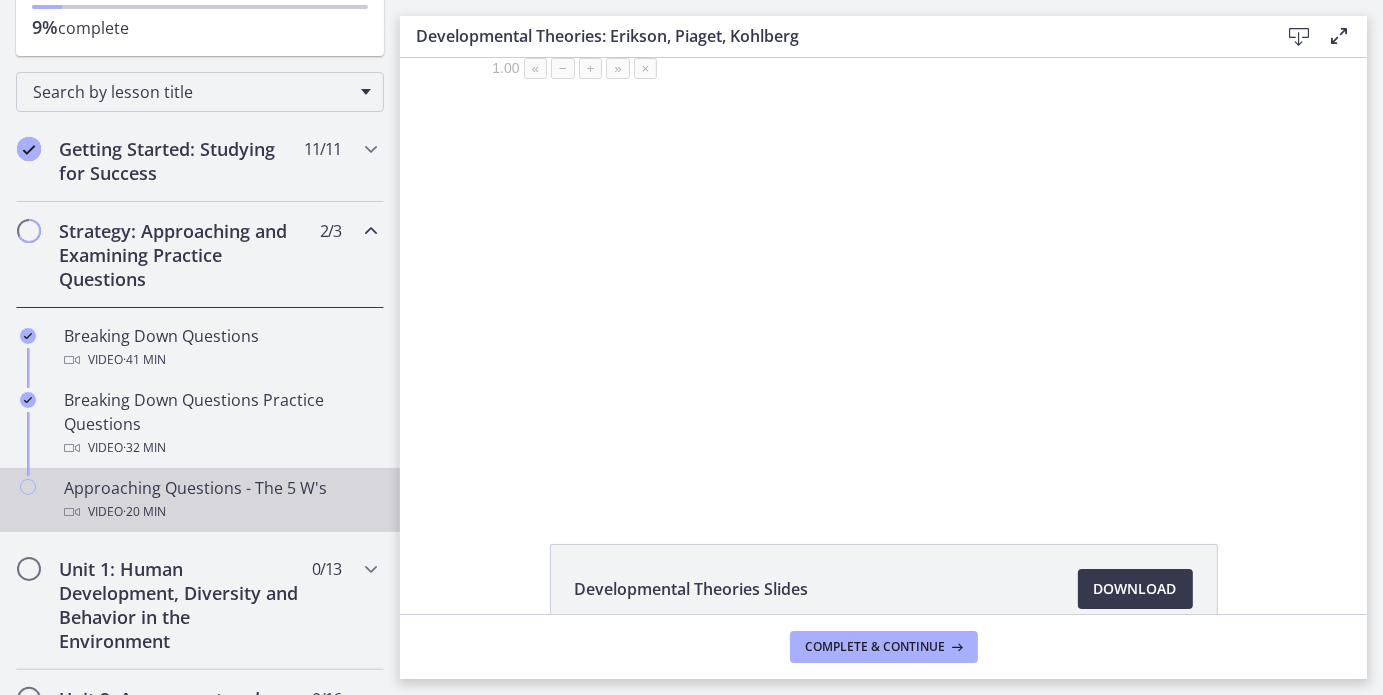 click on "Approaching Questions - The 5 W's
Video
·  20 min" at bounding box center (220, 500) 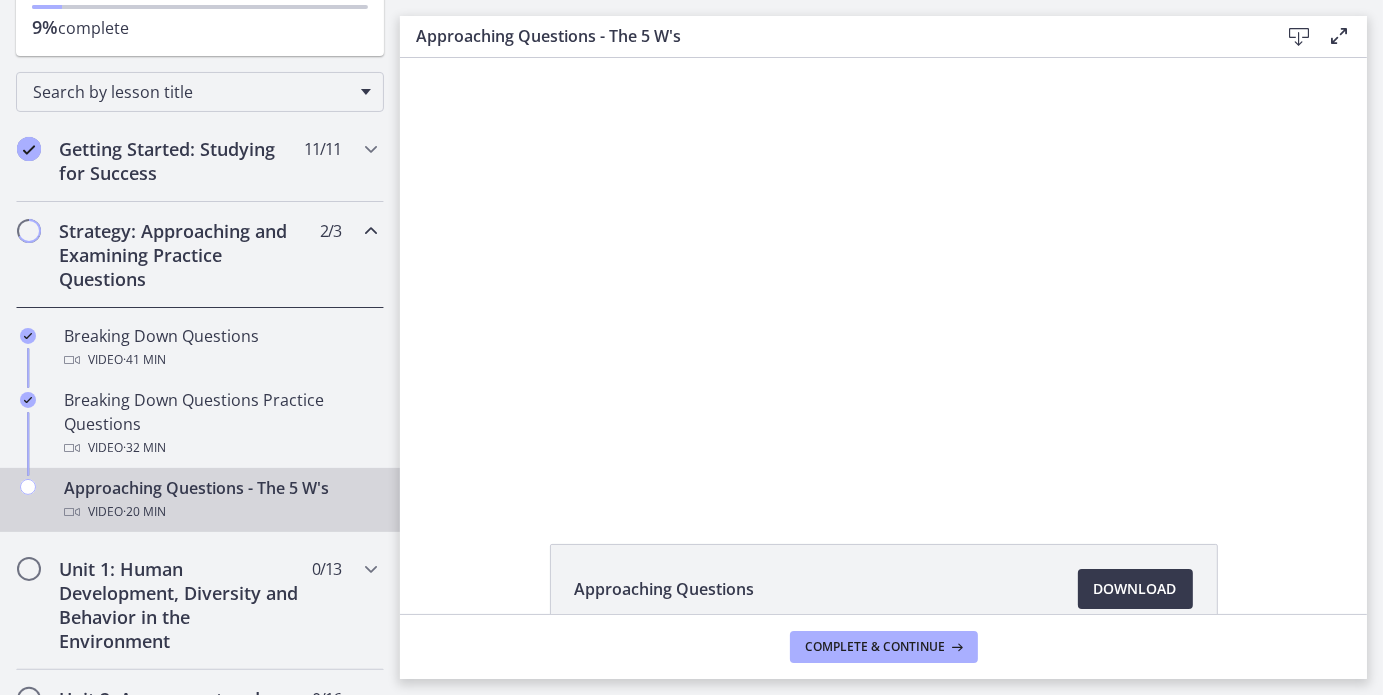 scroll, scrollTop: 0, scrollLeft: 0, axis: both 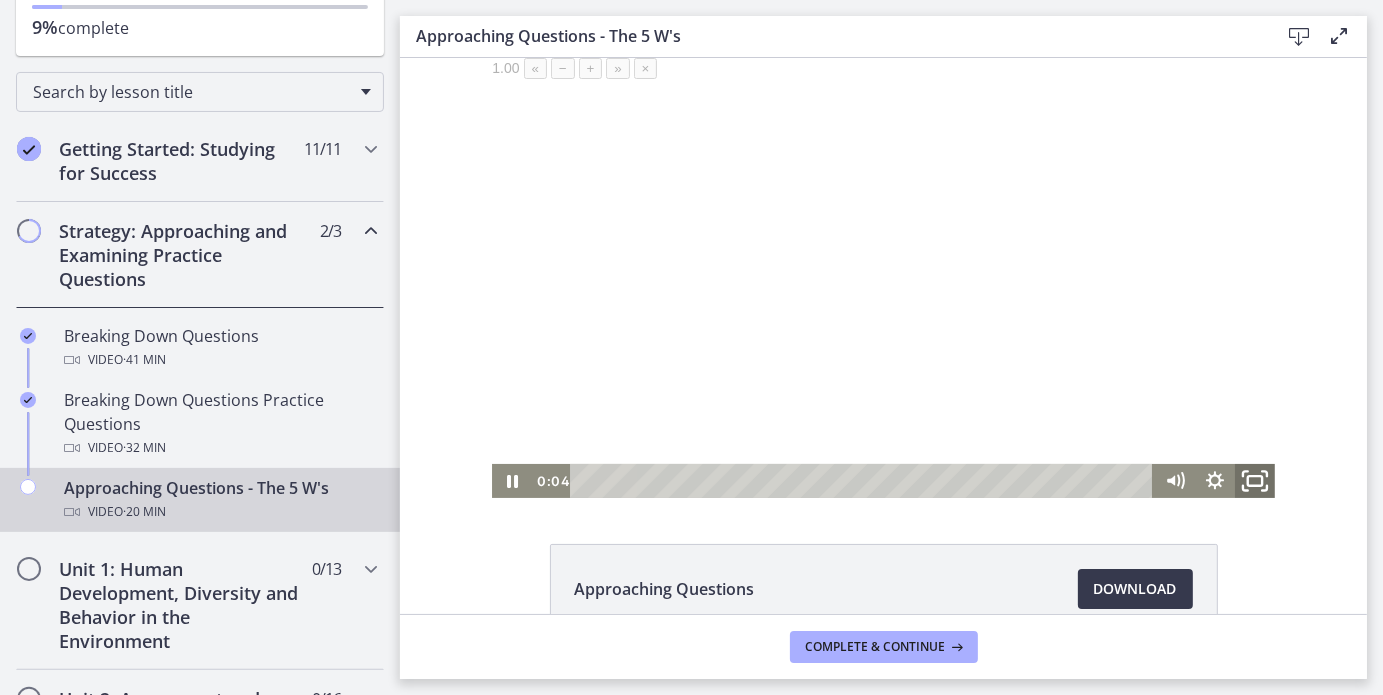 click 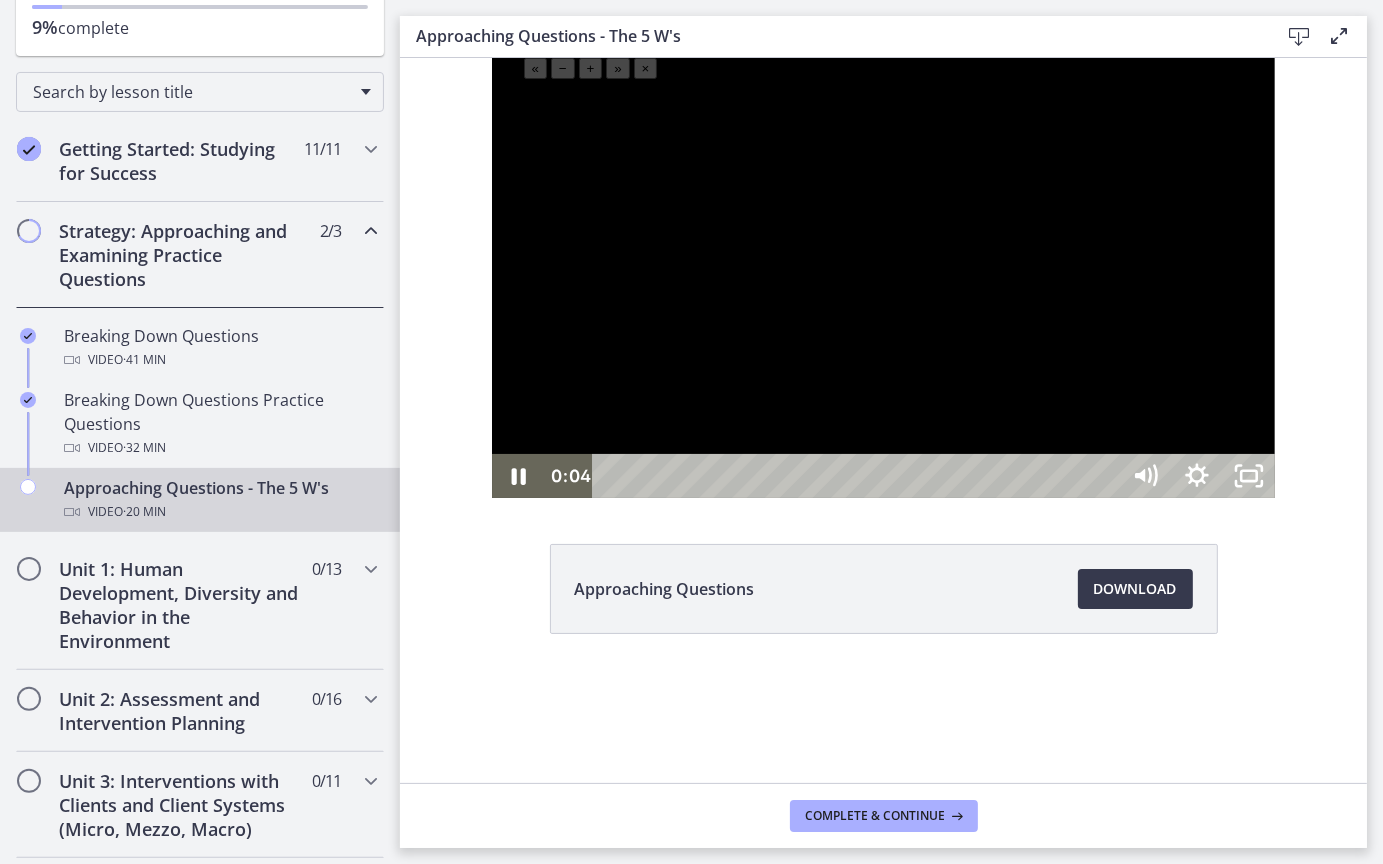 type 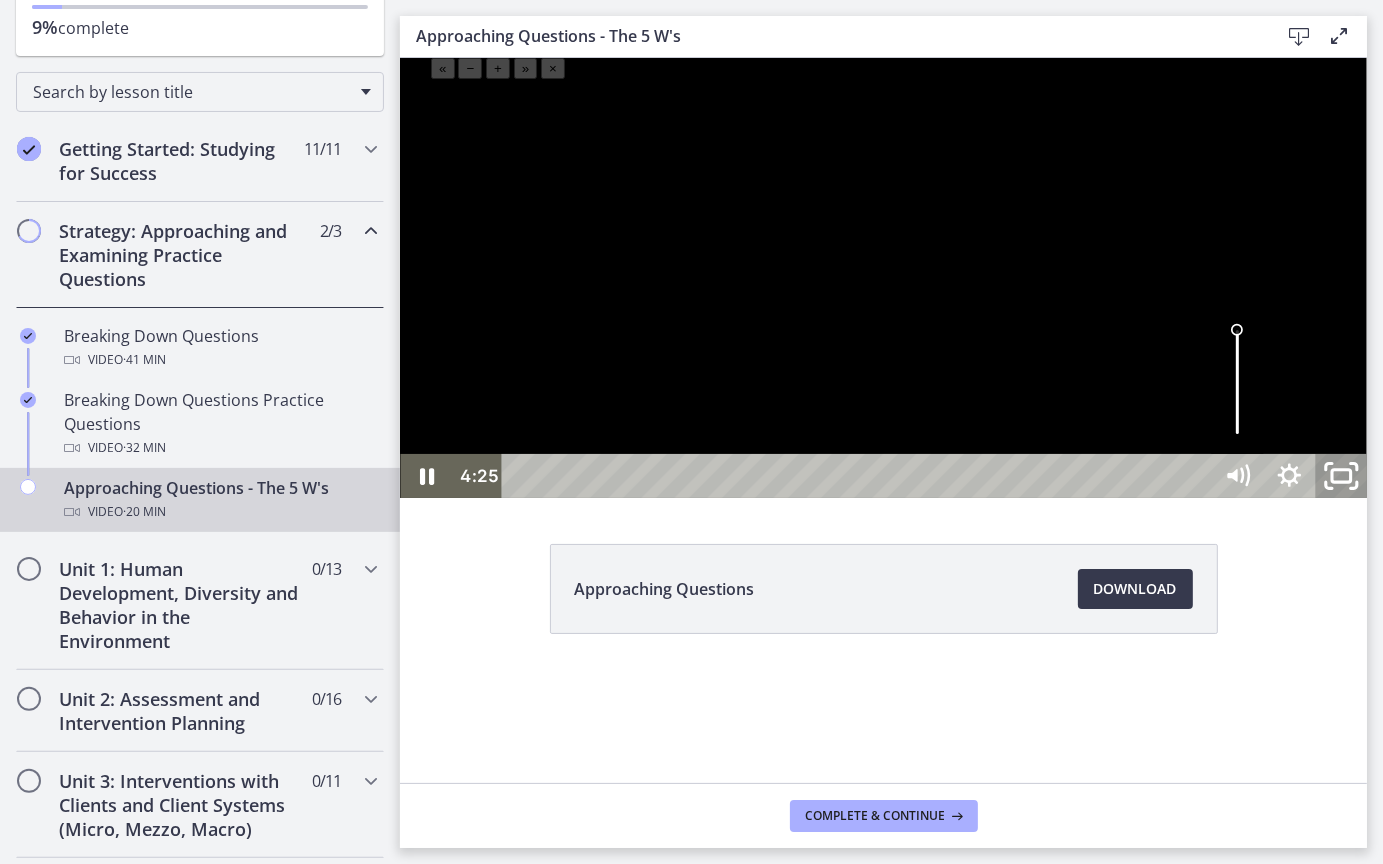 click 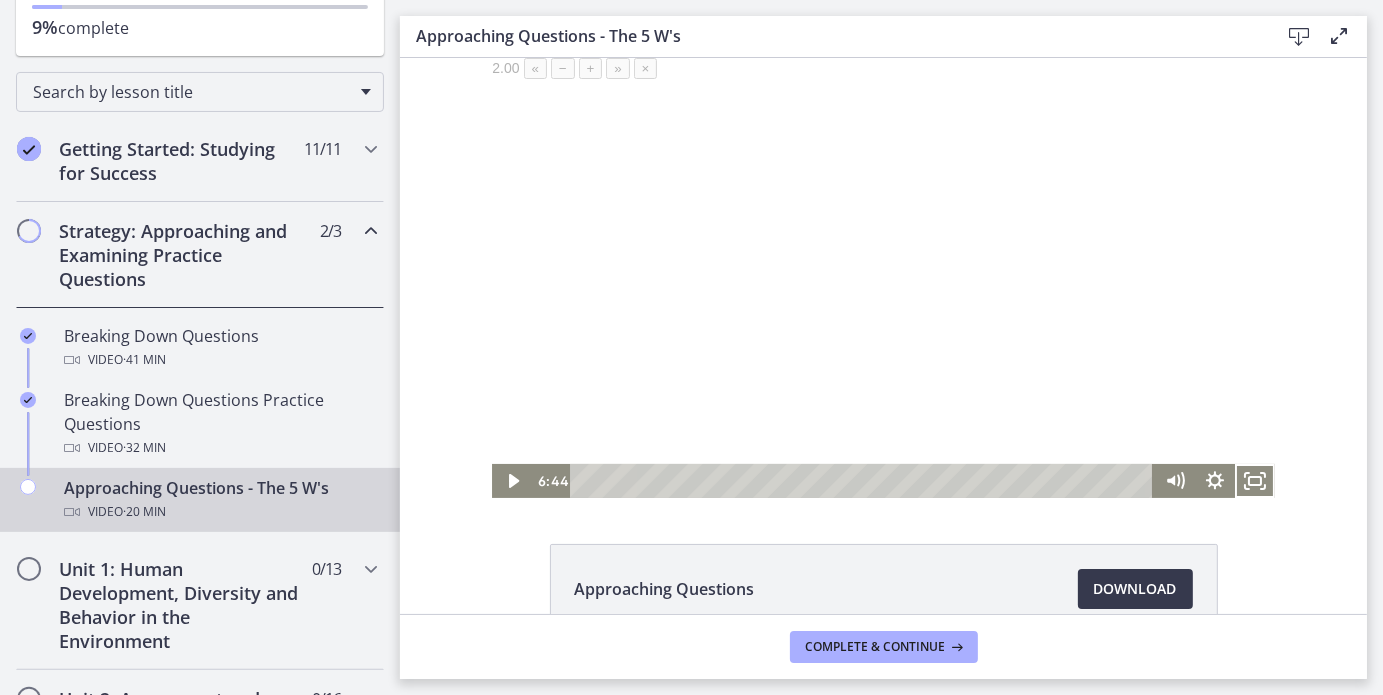click at bounding box center (1254, 480) 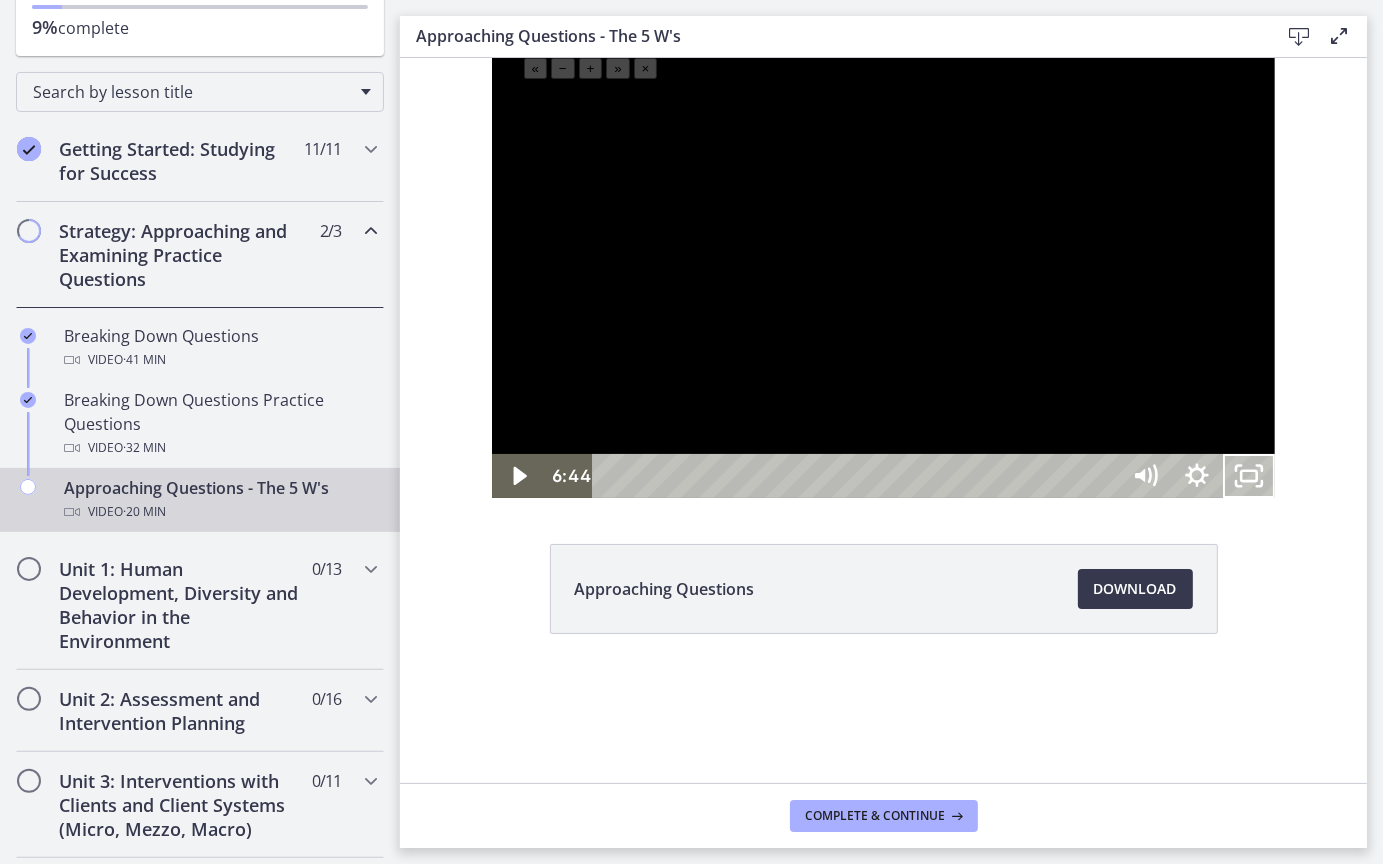 click at bounding box center (1248, 475) 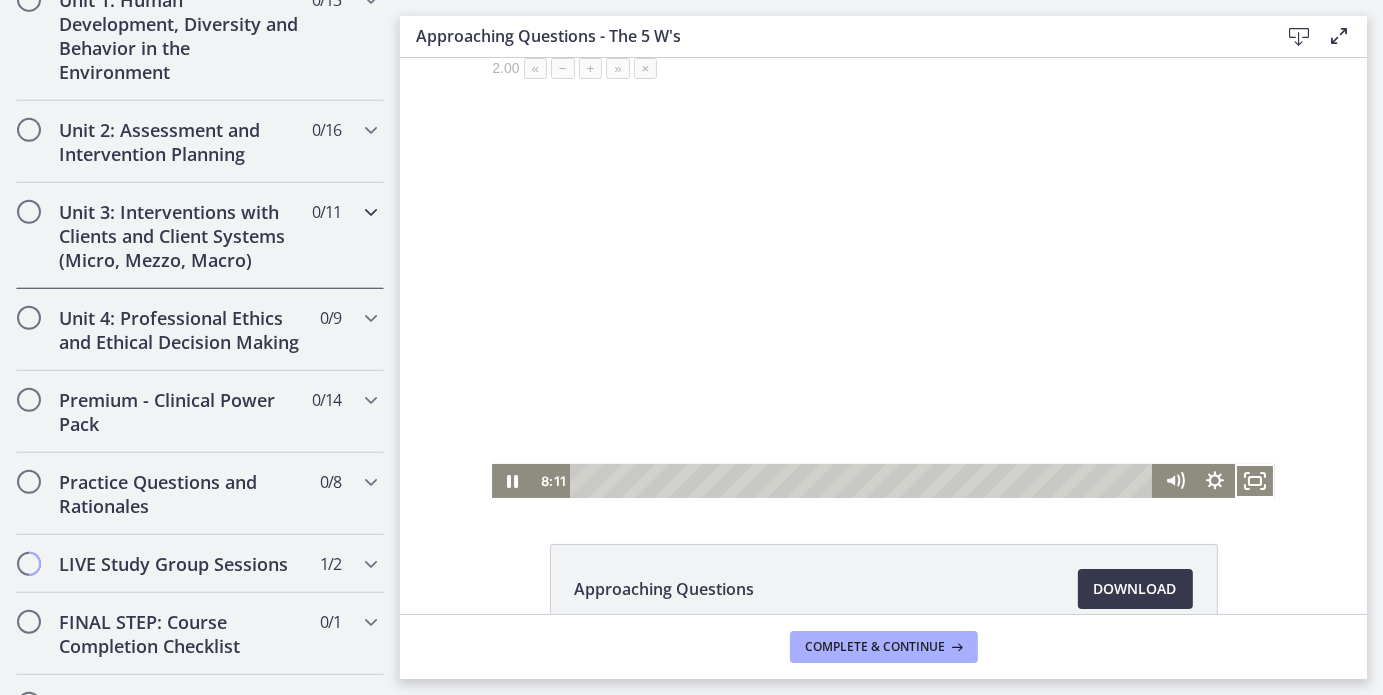 scroll, scrollTop: 829, scrollLeft: 0, axis: vertical 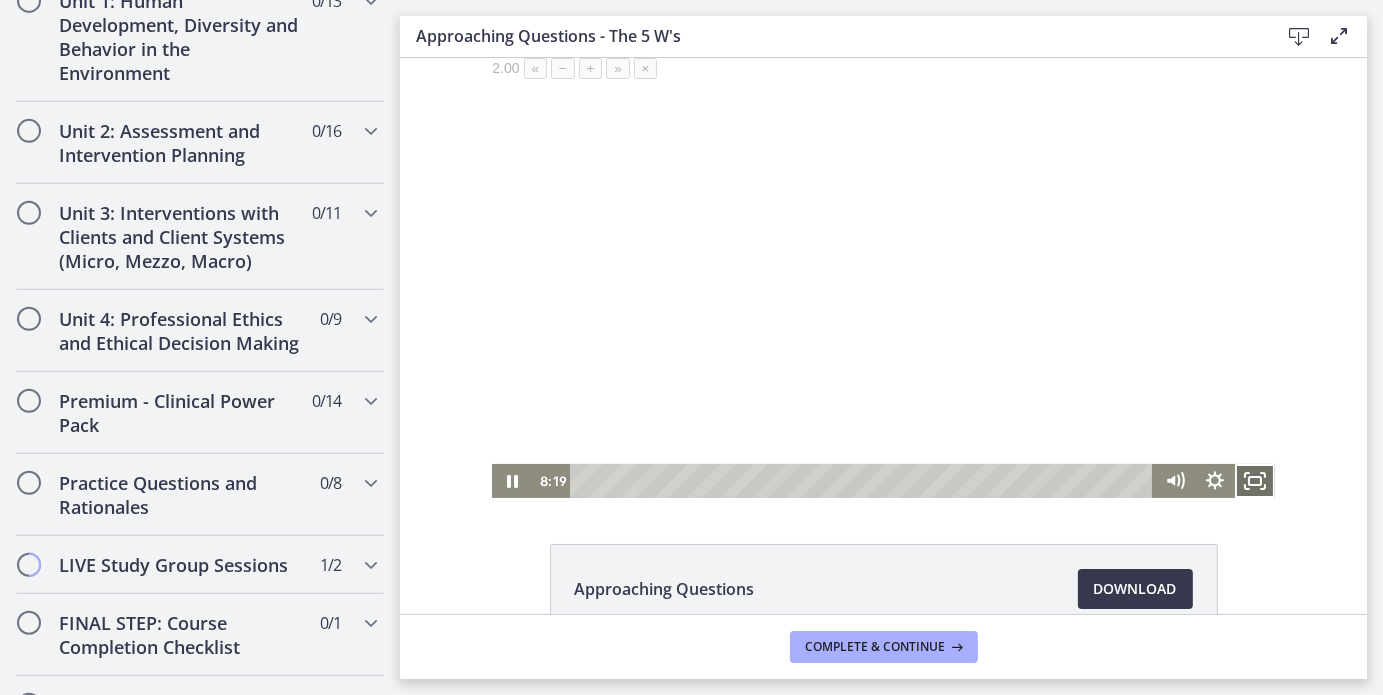click 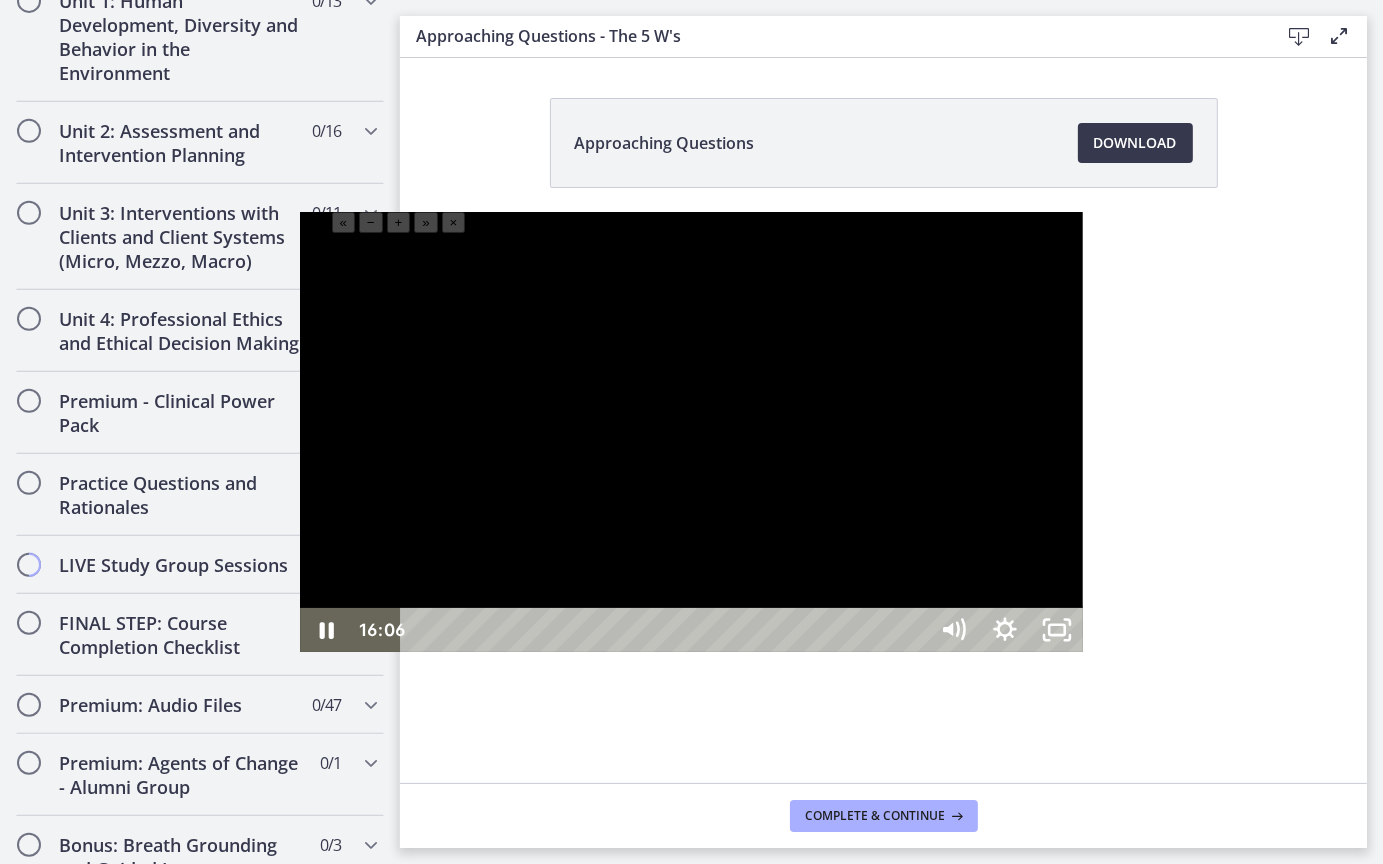 click at bounding box center (691, 432) 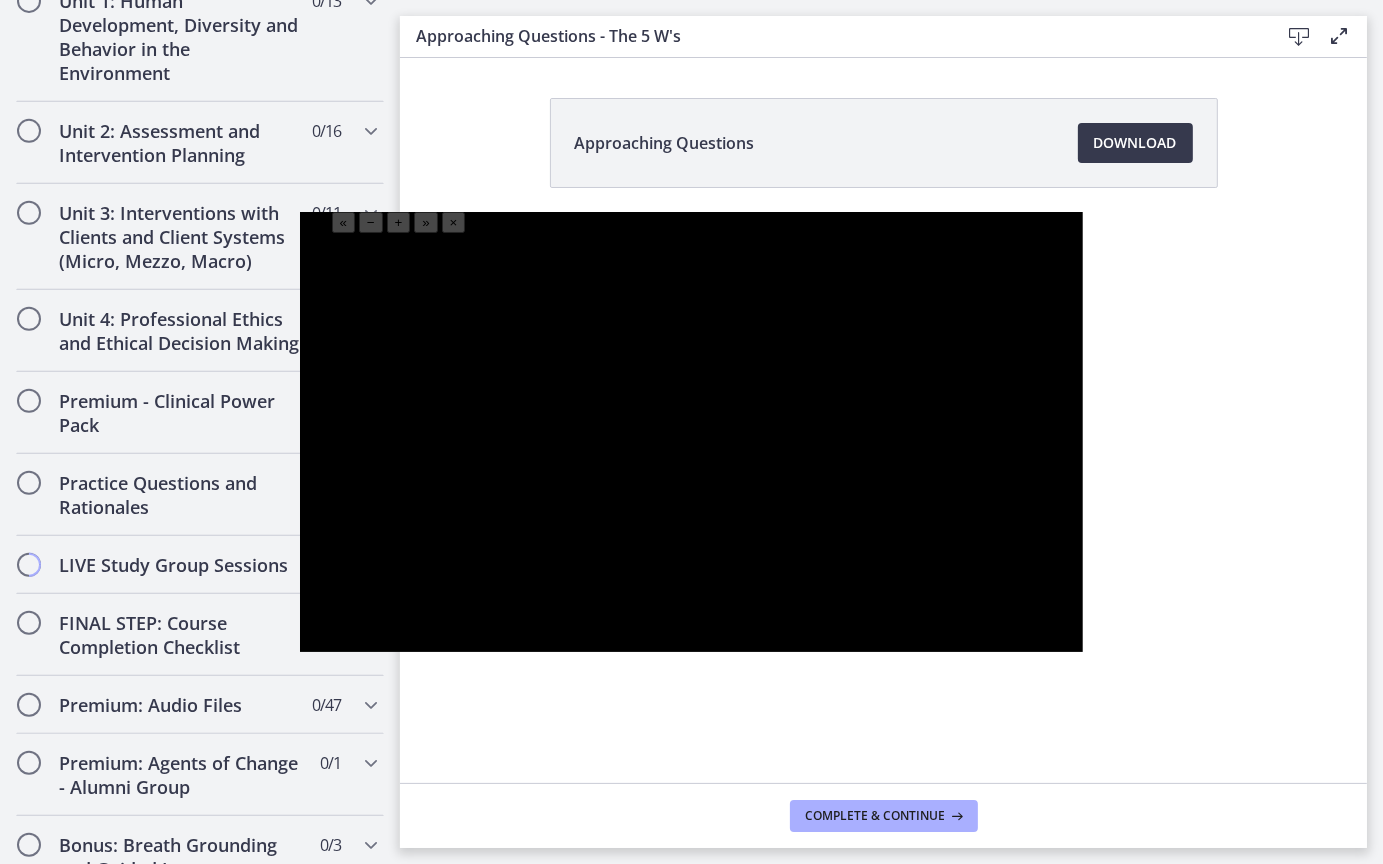click at bounding box center [691, 432] 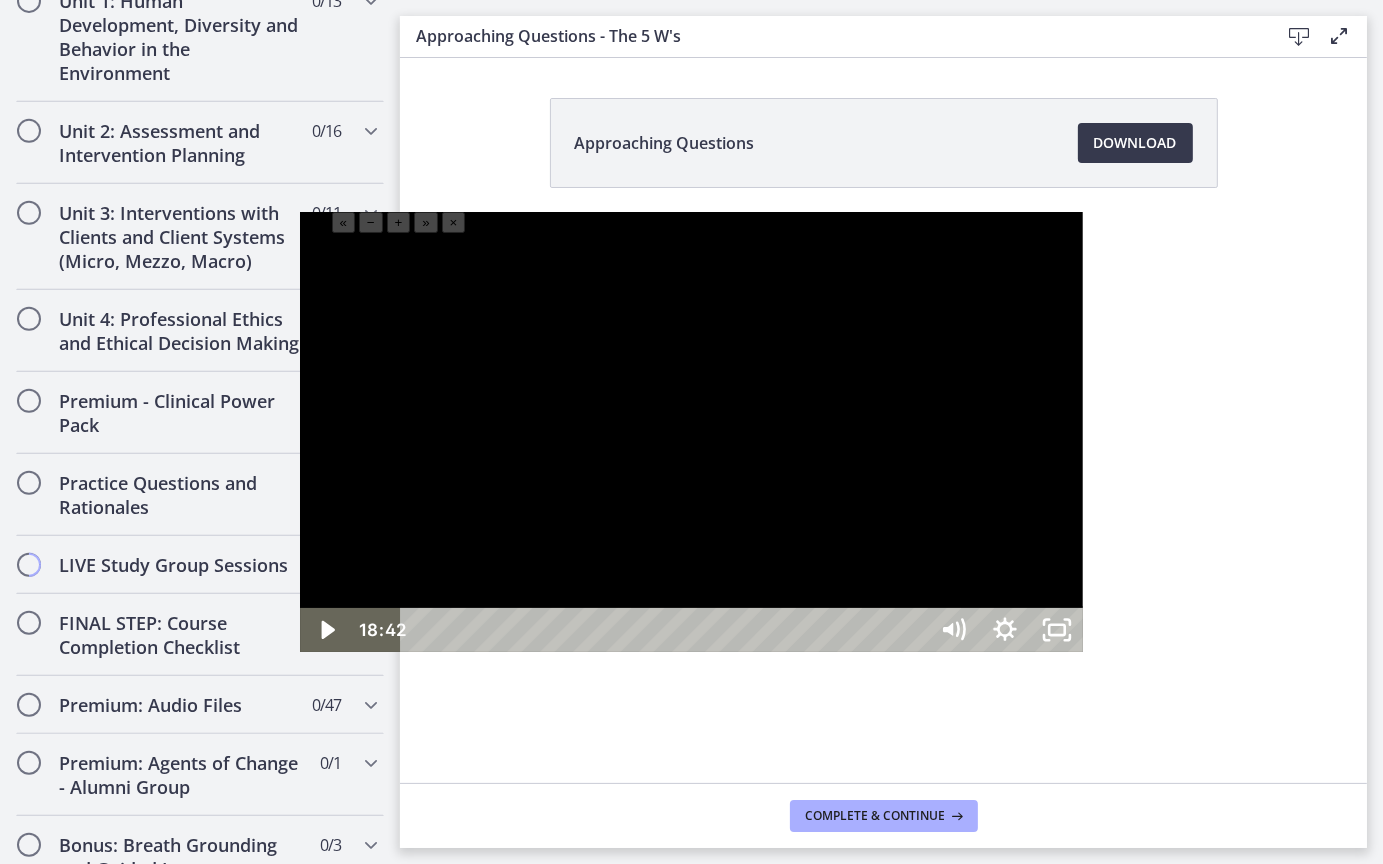 click at bounding box center [691, 432] 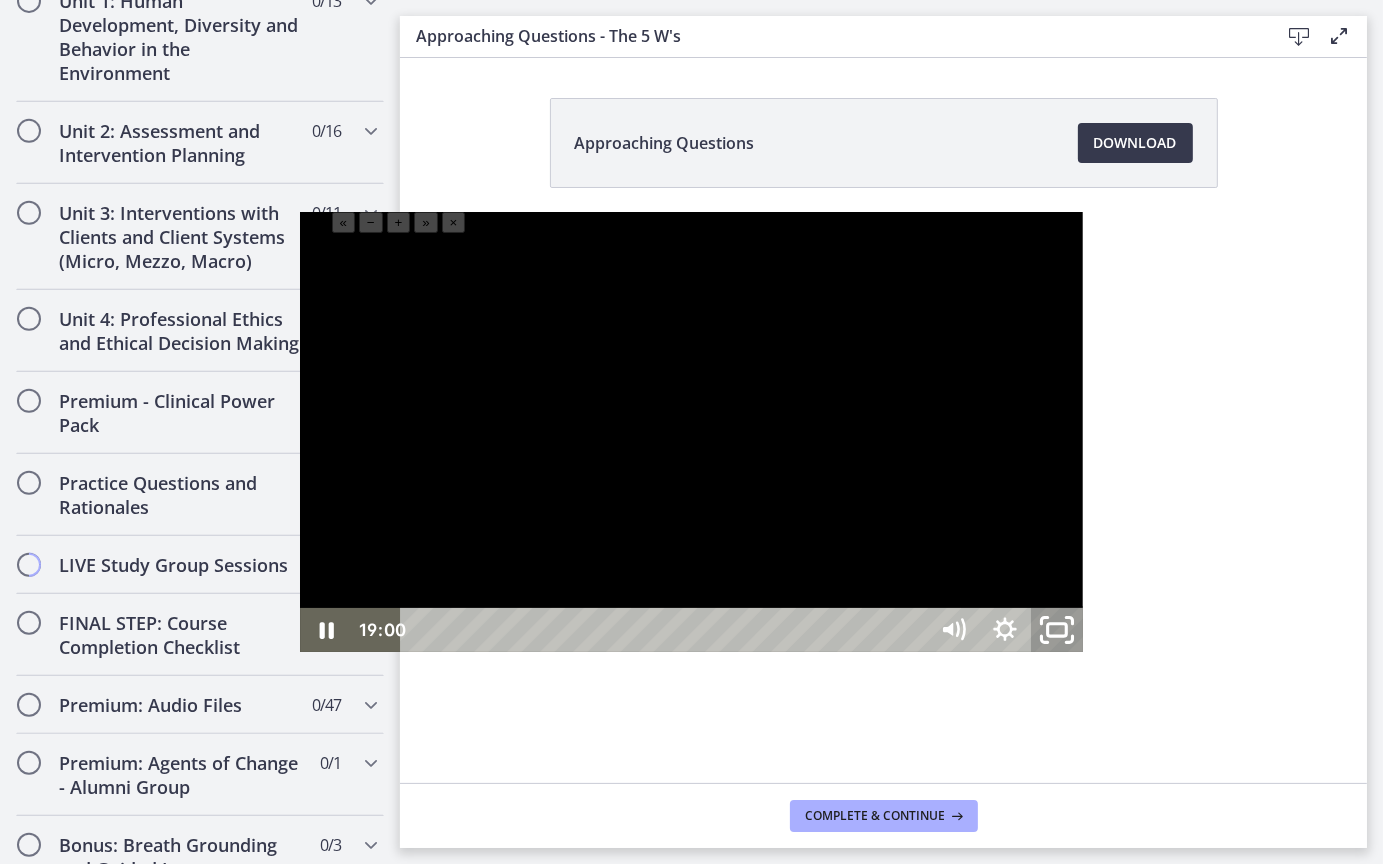 click 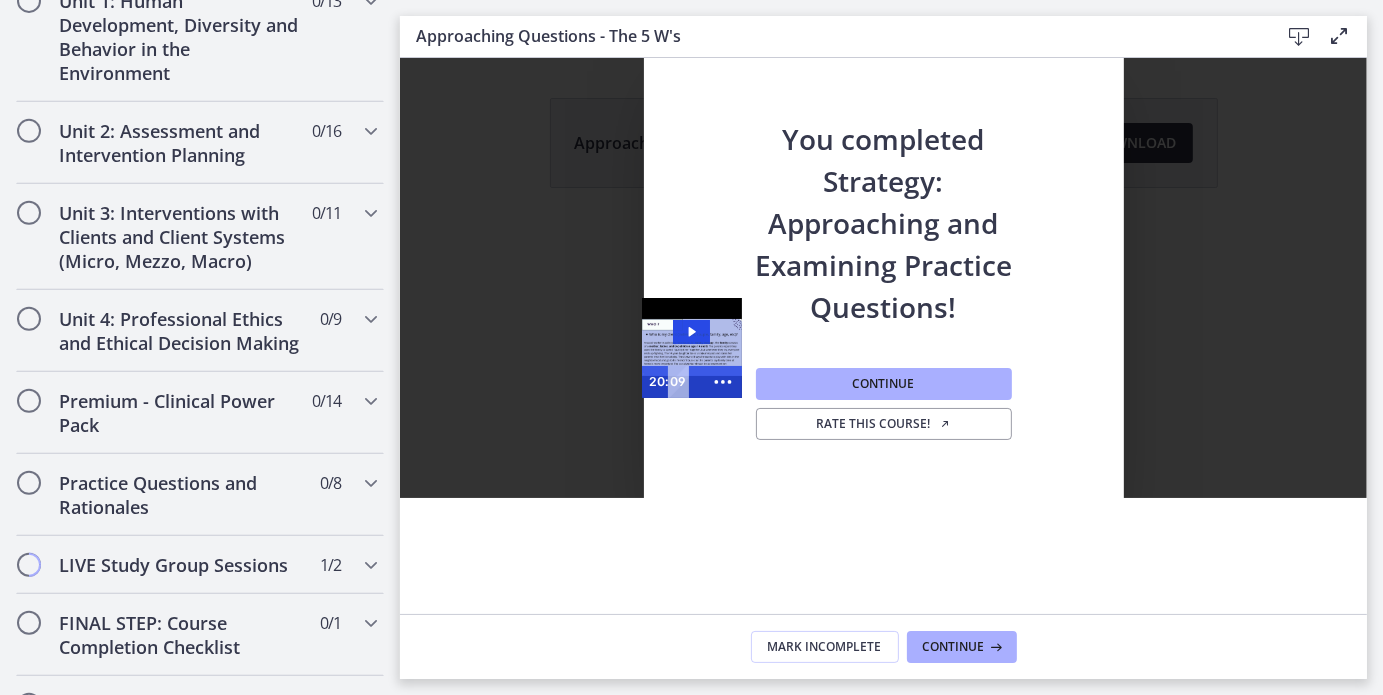 scroll, scrollTop: 0, scrollLeft: 0, axis: both 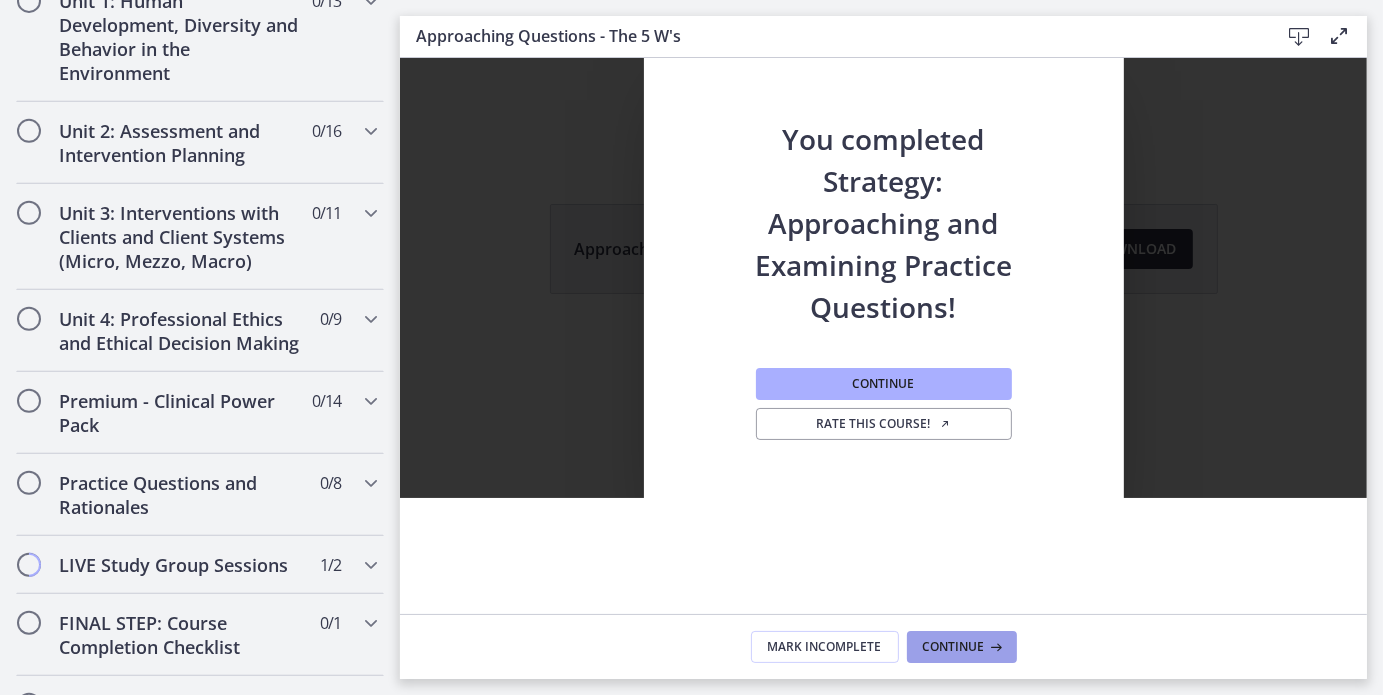 click on "Continue" at bounding box center [954, 647] 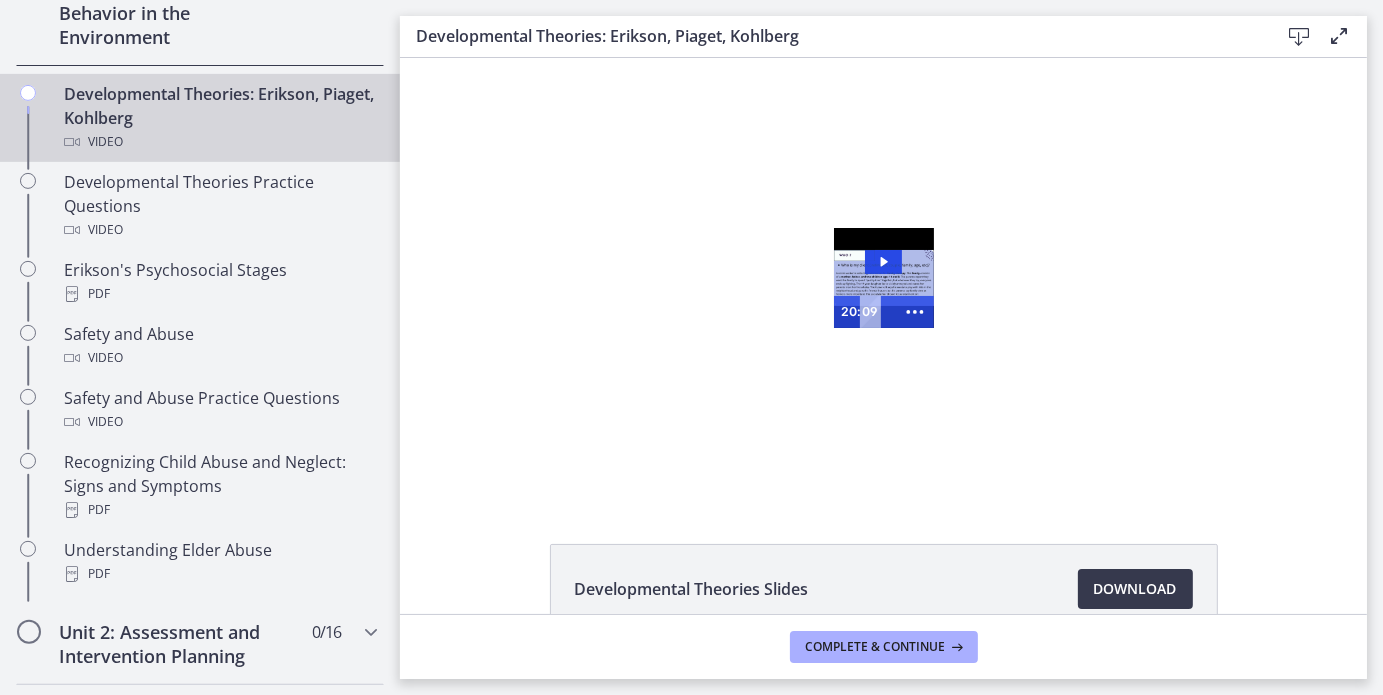scroll, scrollTop: 597, scrollLeft: 0, axis: vertical 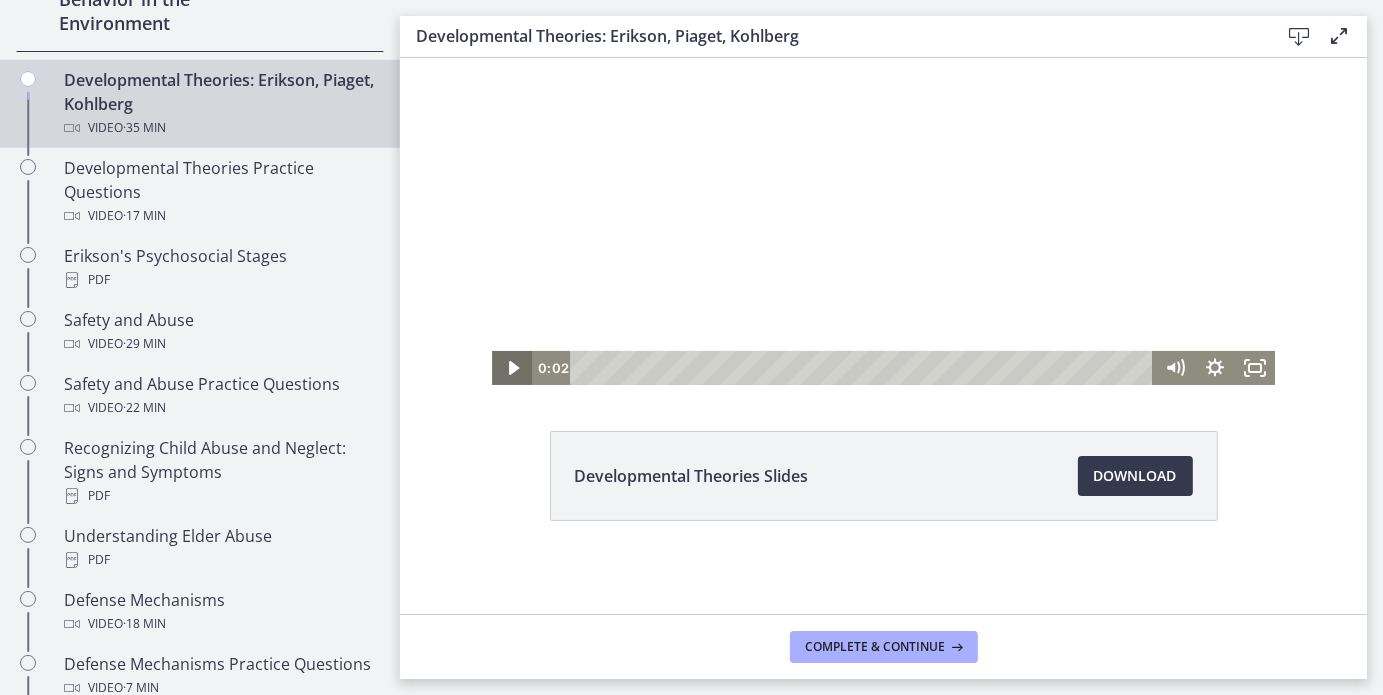 click 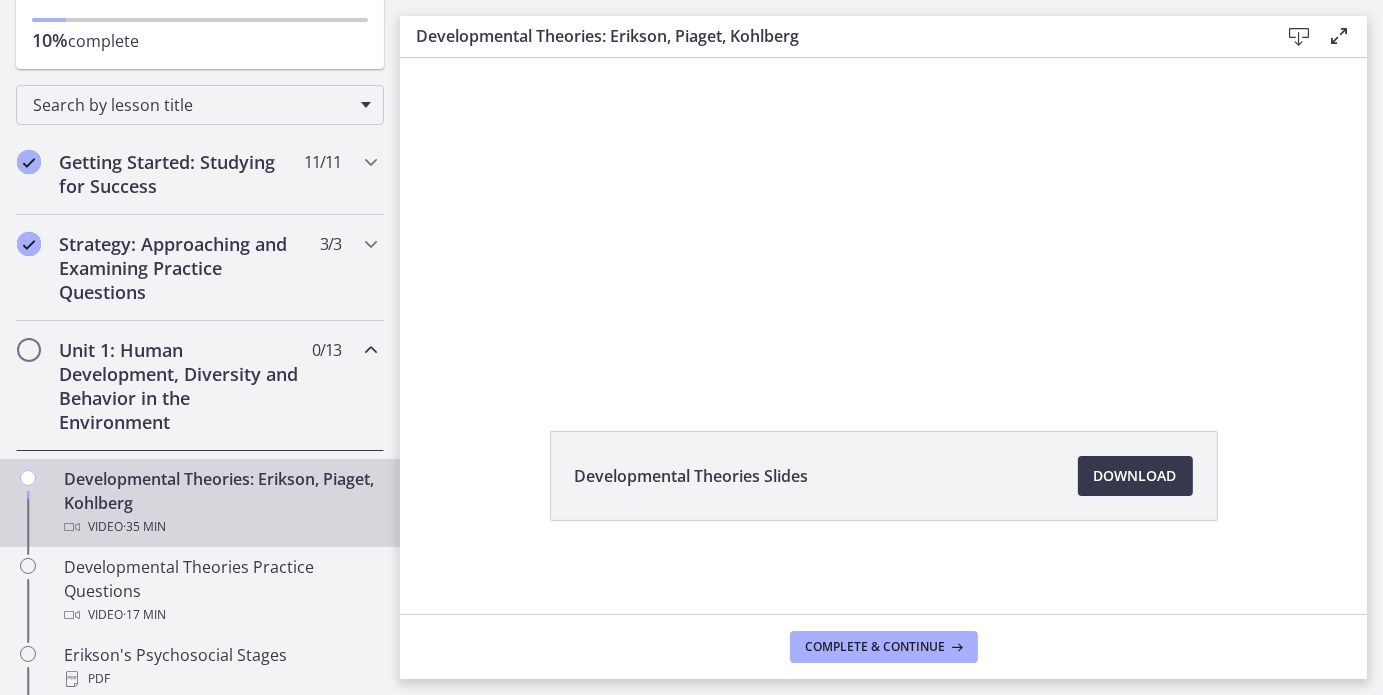 scroll, scrollTop: 243, scrollLeft: 0, axis: vertical 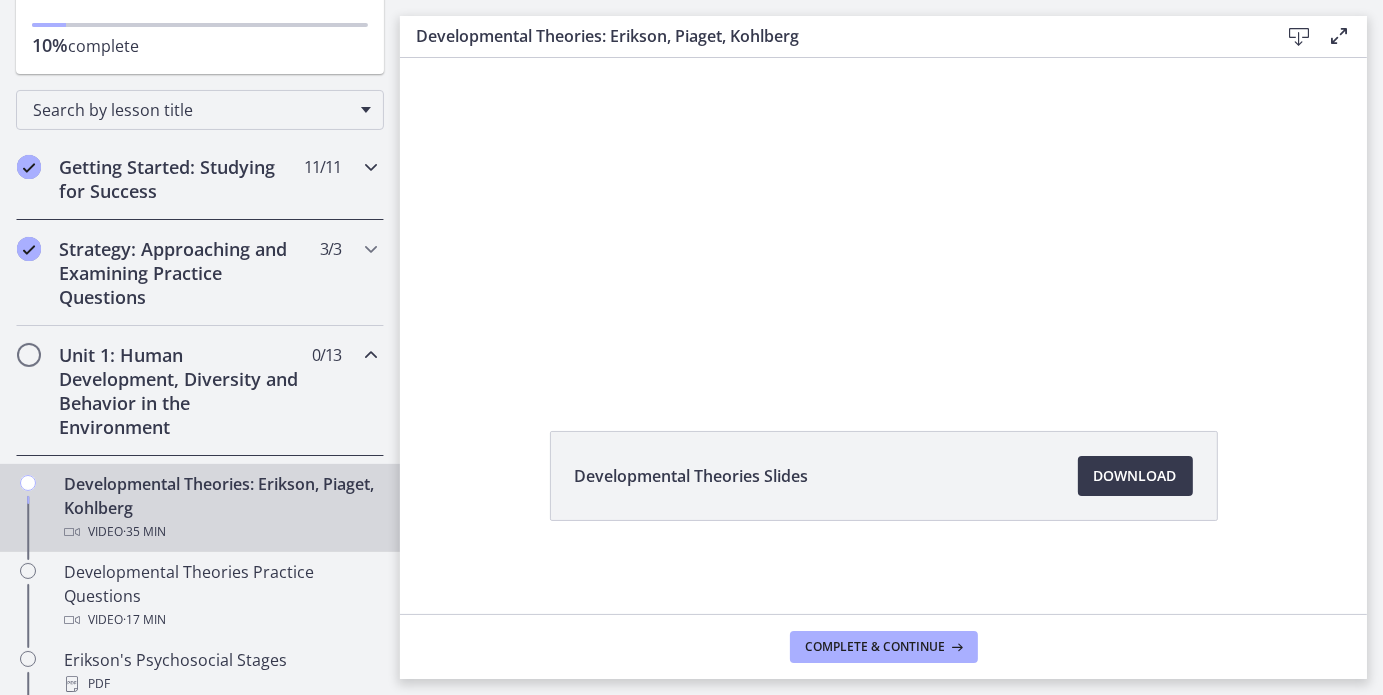 click on "Getting Started: Studying for Success" at bounding box center (181, 179) 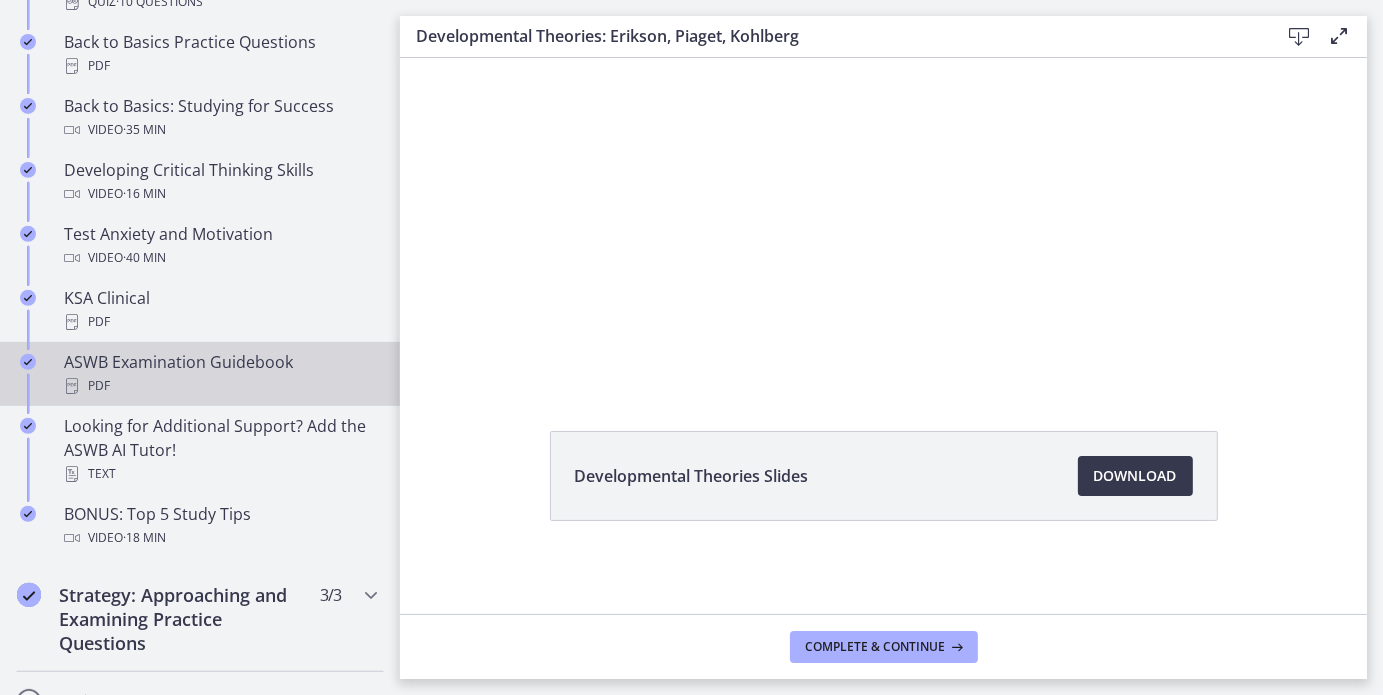 scroll, scrollTop: 688, scrollLeft: 0, axis: vertical 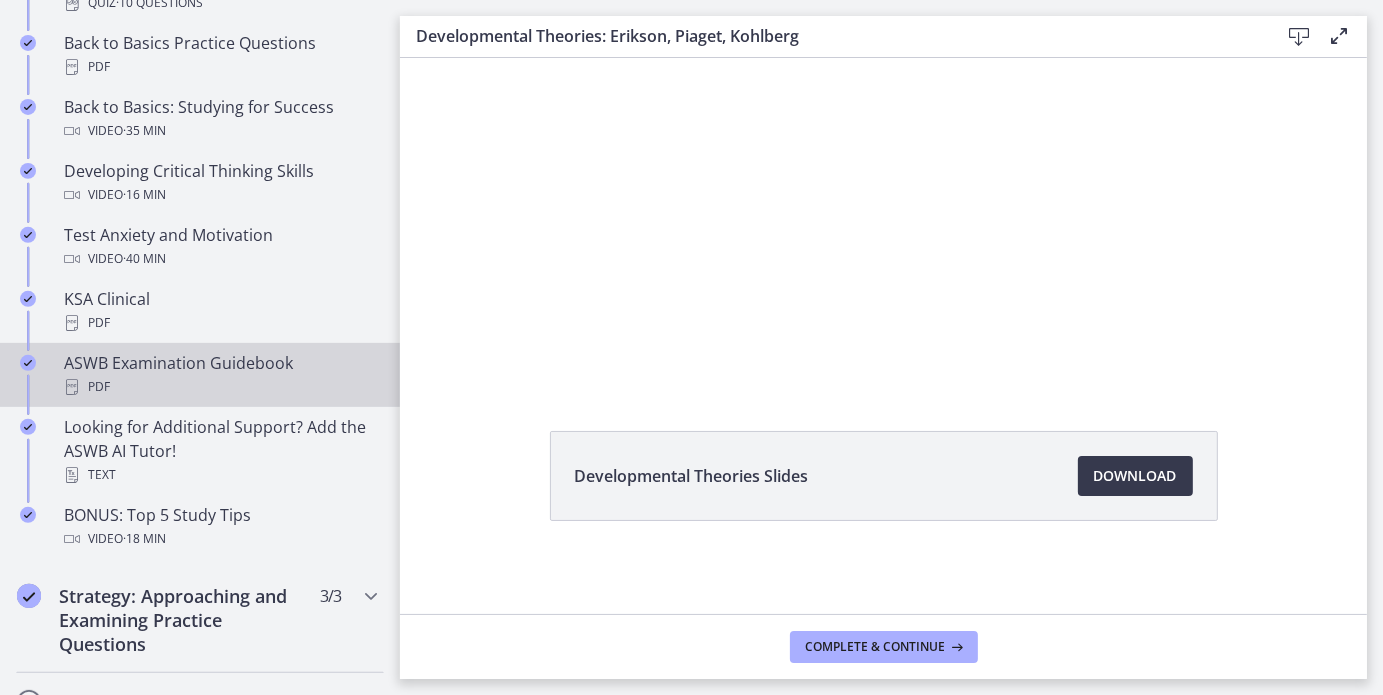 click on "ASWB Examination Guidebook
PDF" at bounding box center (220, 375) 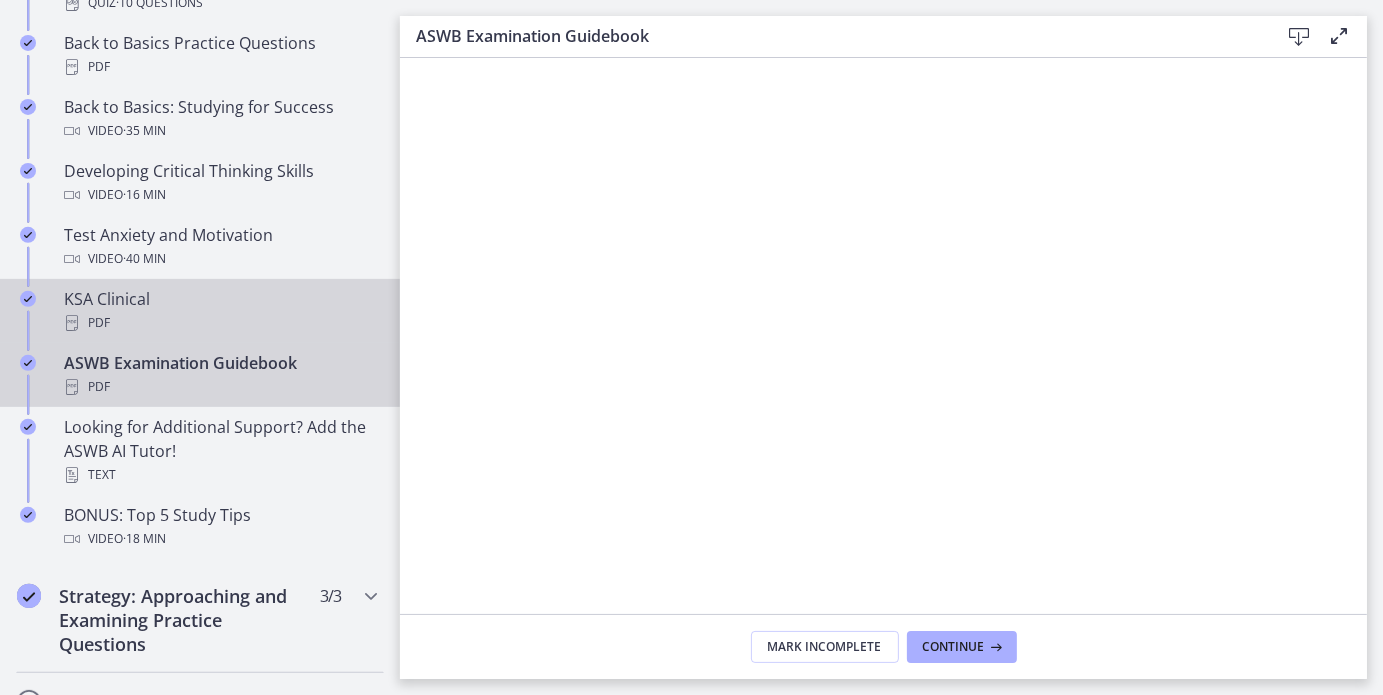 scroll, scrollTop: 0, scrollLeft: 0, axis: both 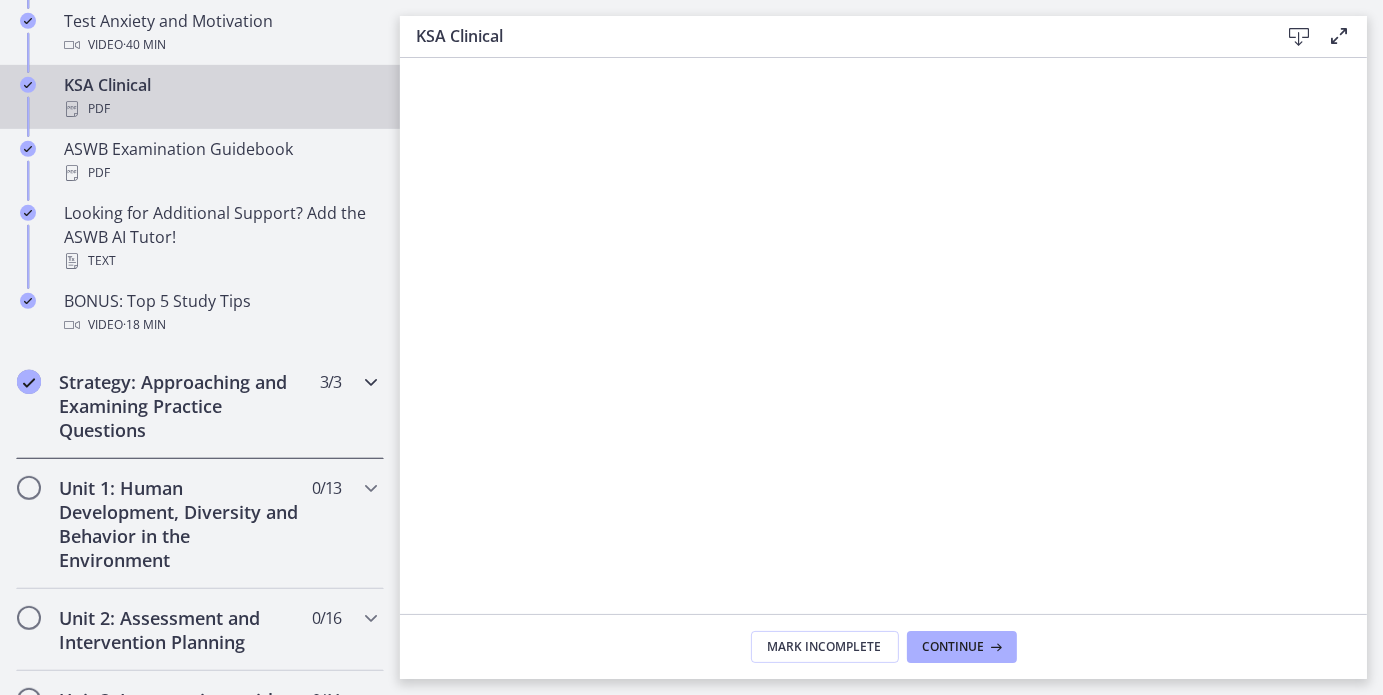 click on "3  /  3
Completed" at bounding box center (330, 382) 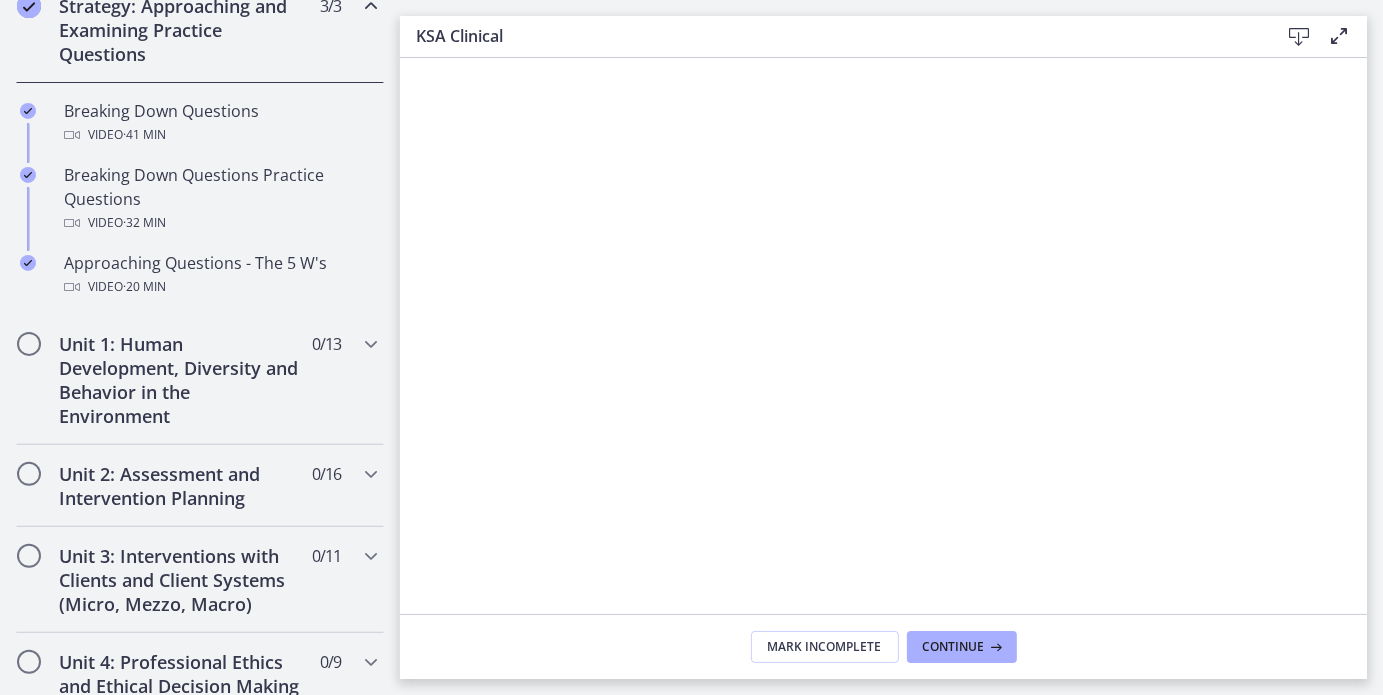 scroll, scrollTop: 408, scrollLeft: 0, axis: vertical 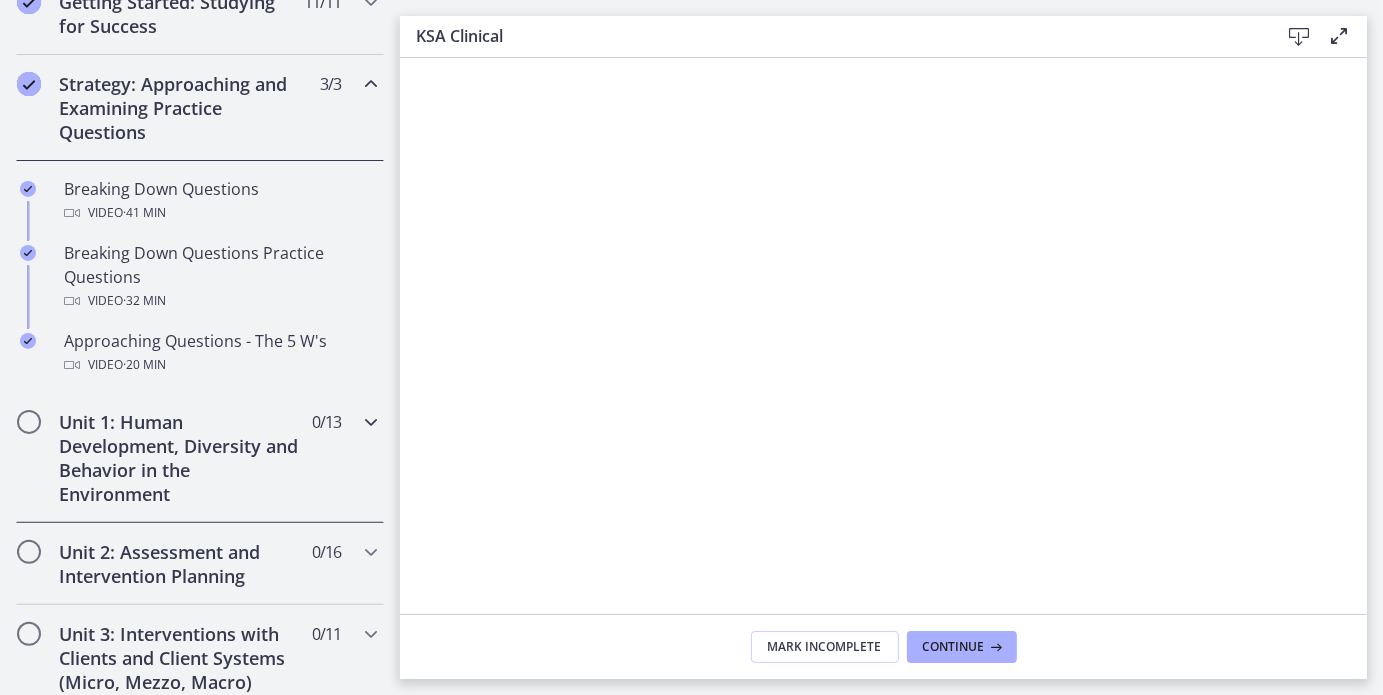 click at bounding box center [371, 422] 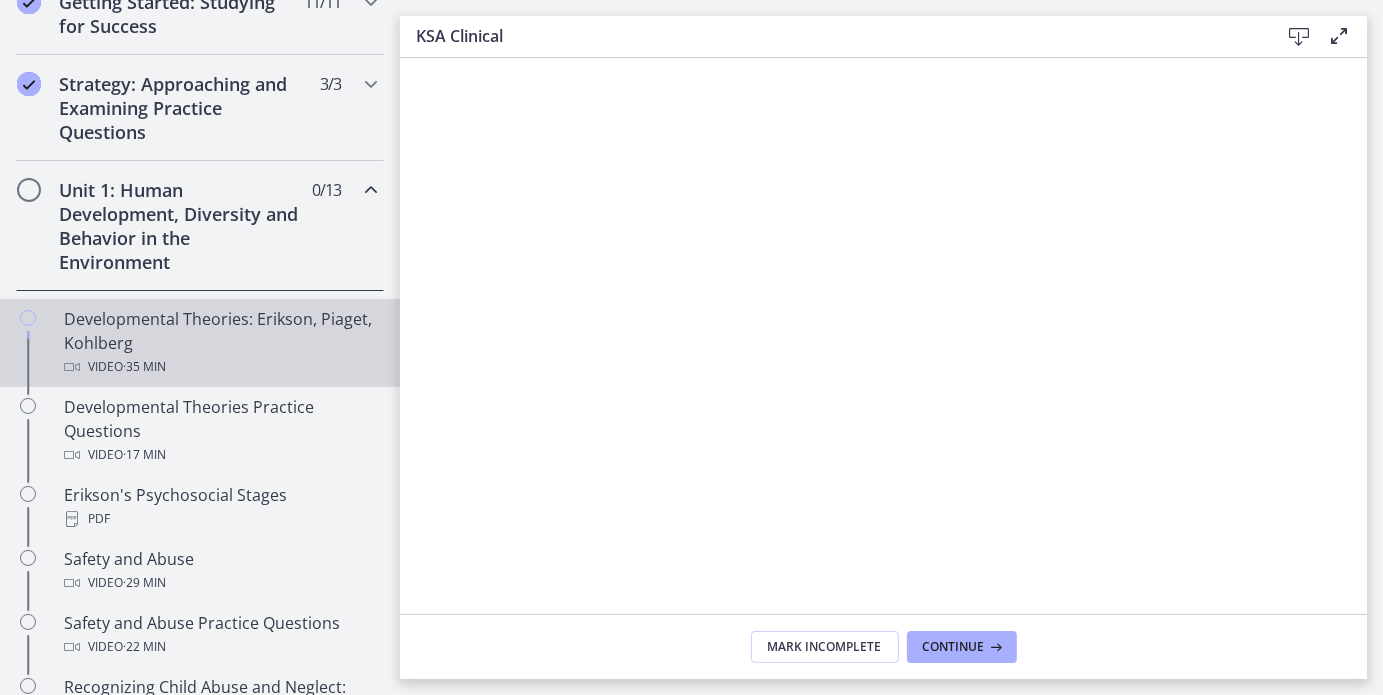click on "Video
·  35 min" at bounding box center [220, 367] 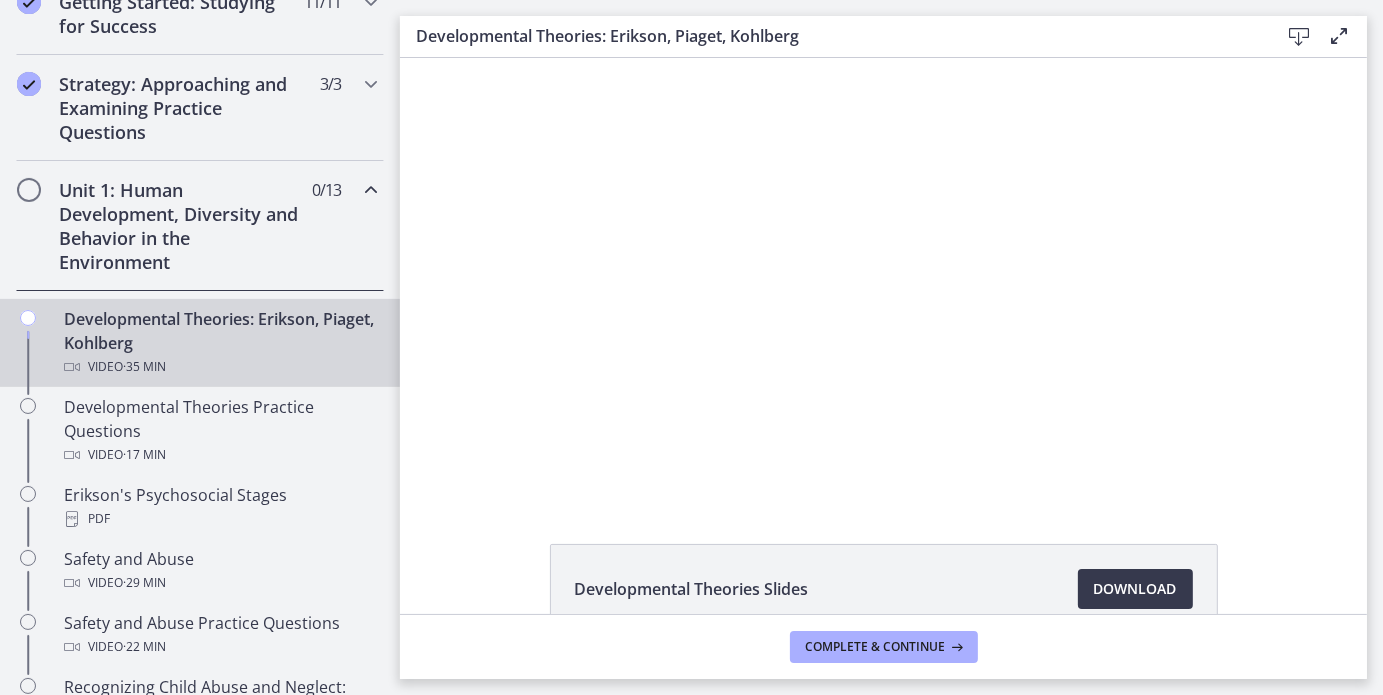 scroll, scrollTop: 0, scrollLeft: 0, axis: both 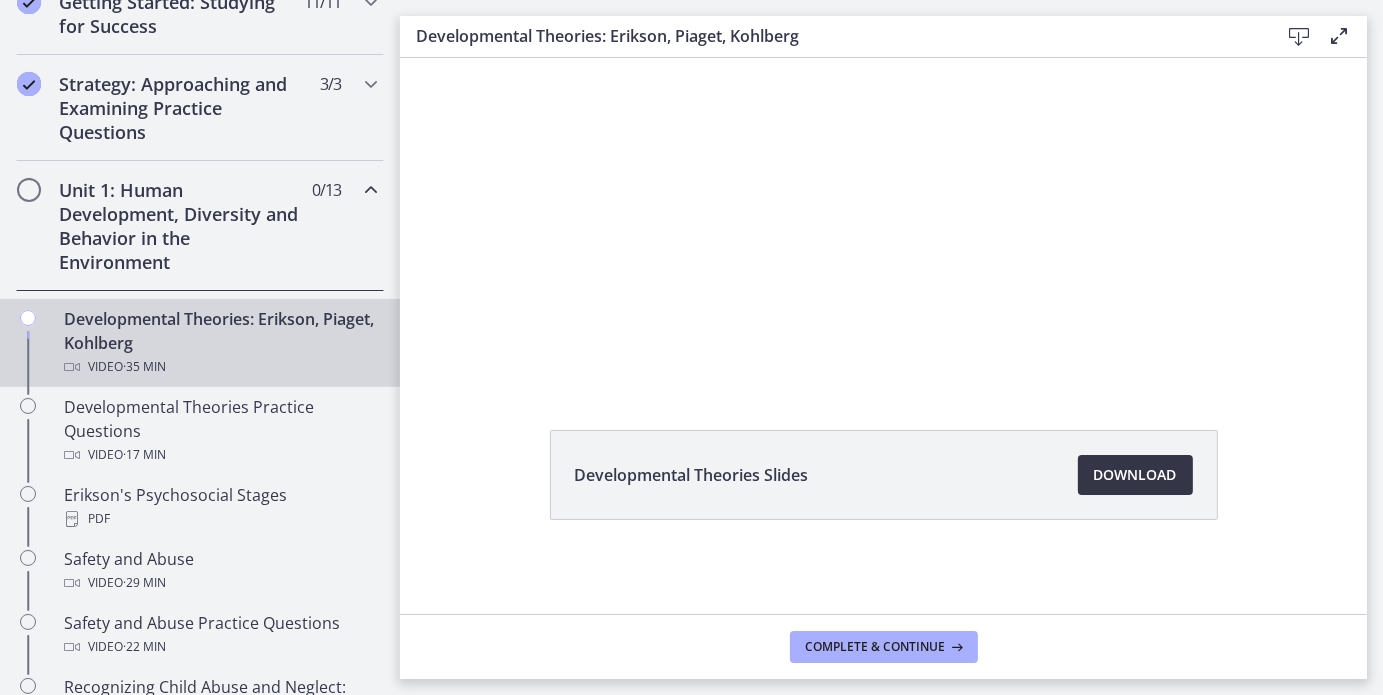 click on "Download
Opens in a new window" at bounding box center [1135, 475] 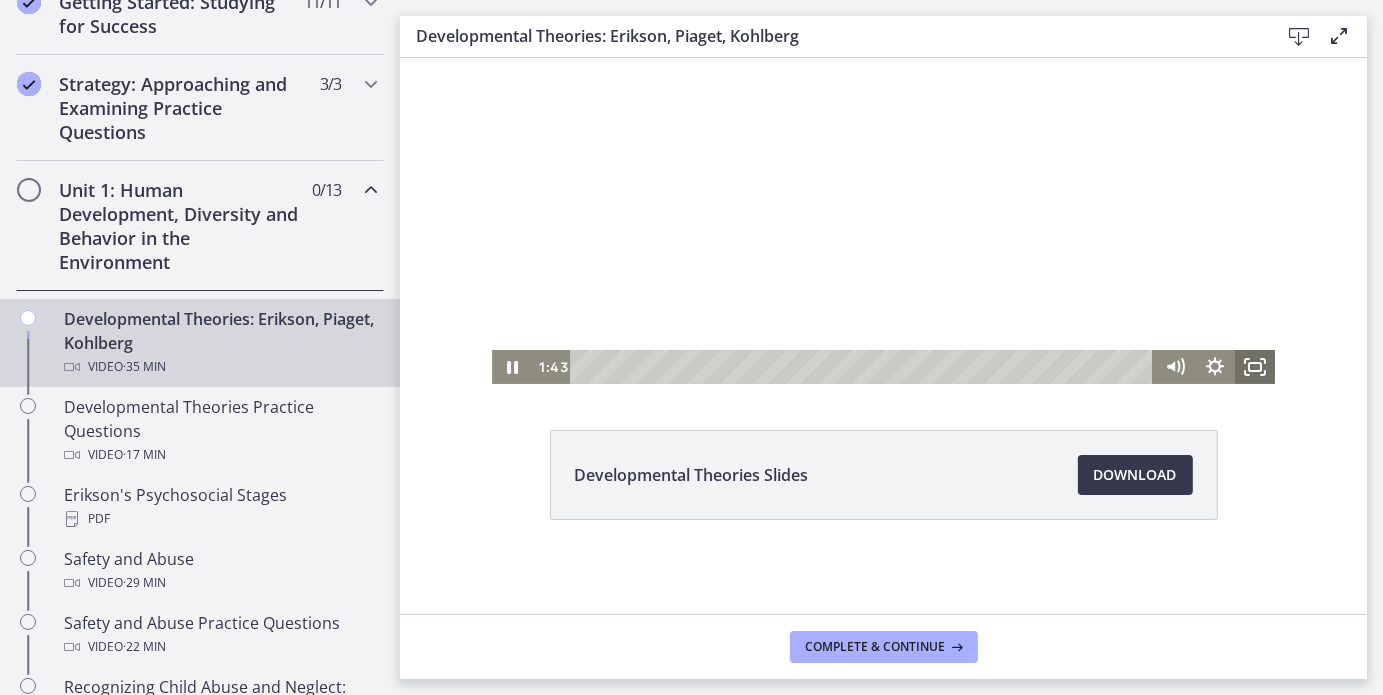 click 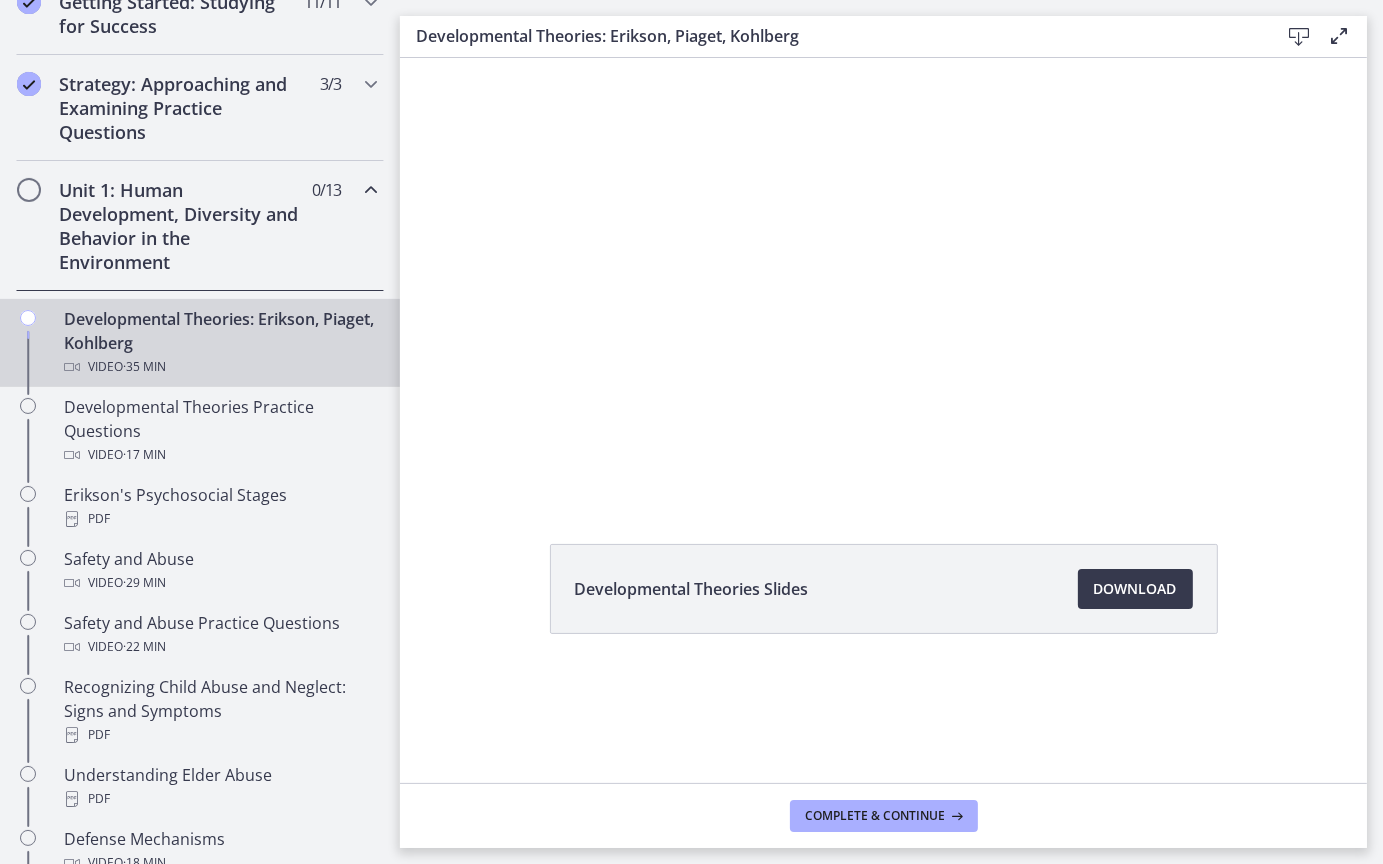 scroll, scrollTop: 0, scrollLeft: 0, axis: both 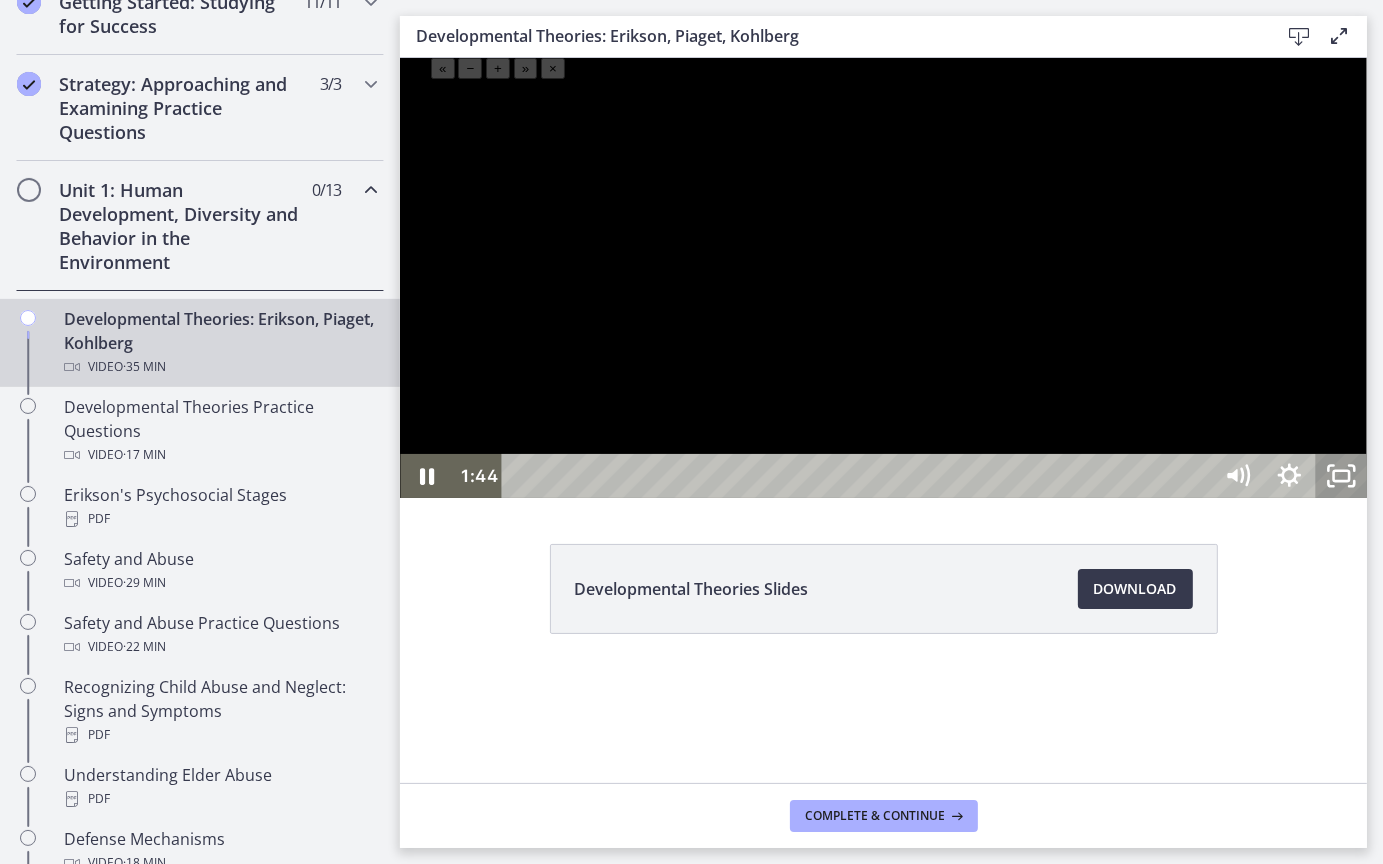 click 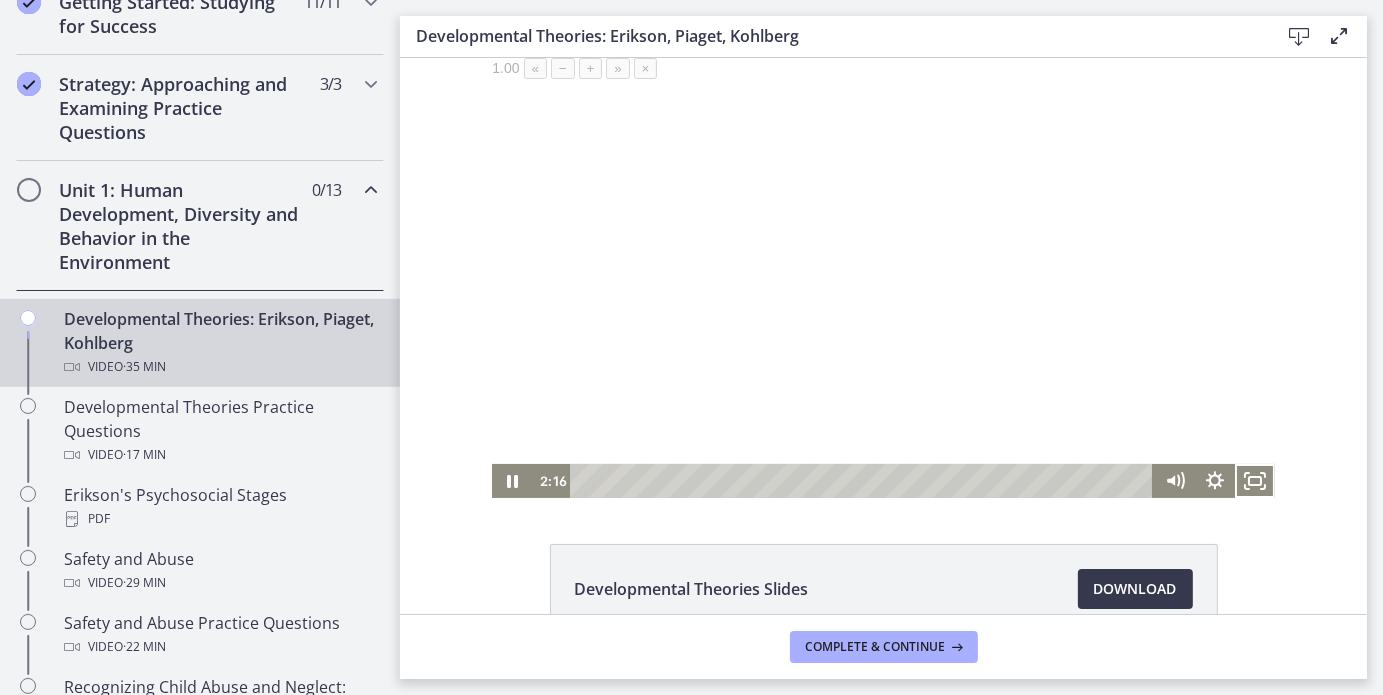 type 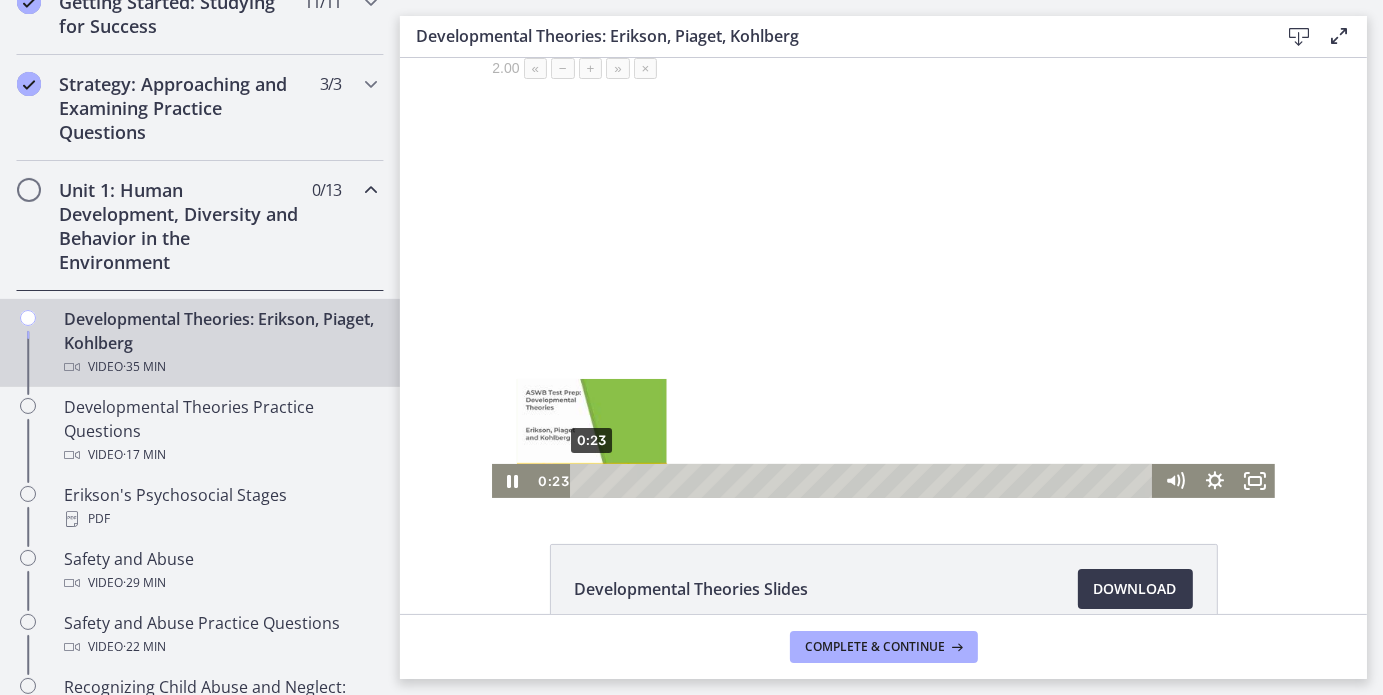 click on "0:23" at bounding box center [863, 480] 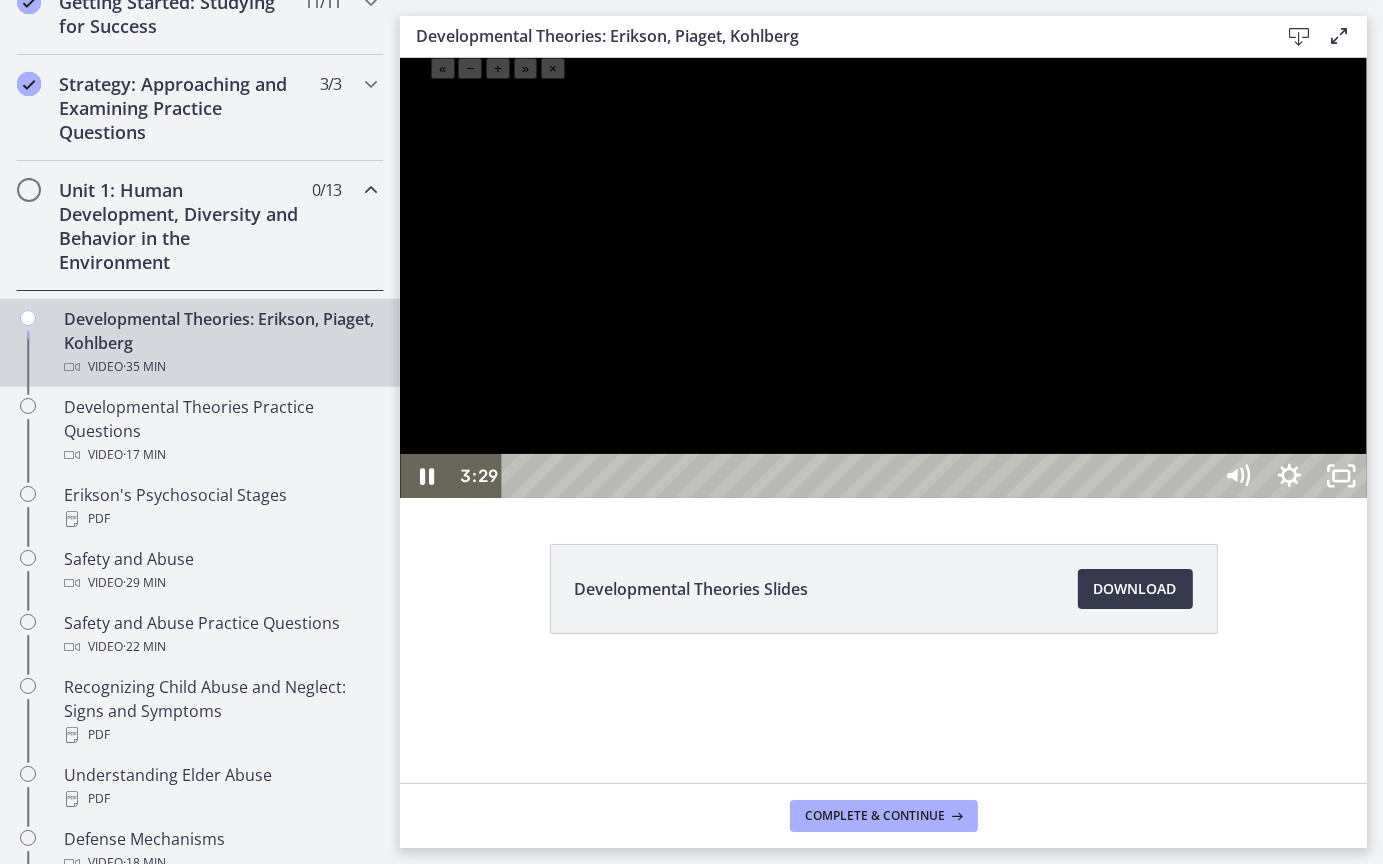 click at bounding box center (882, 277) 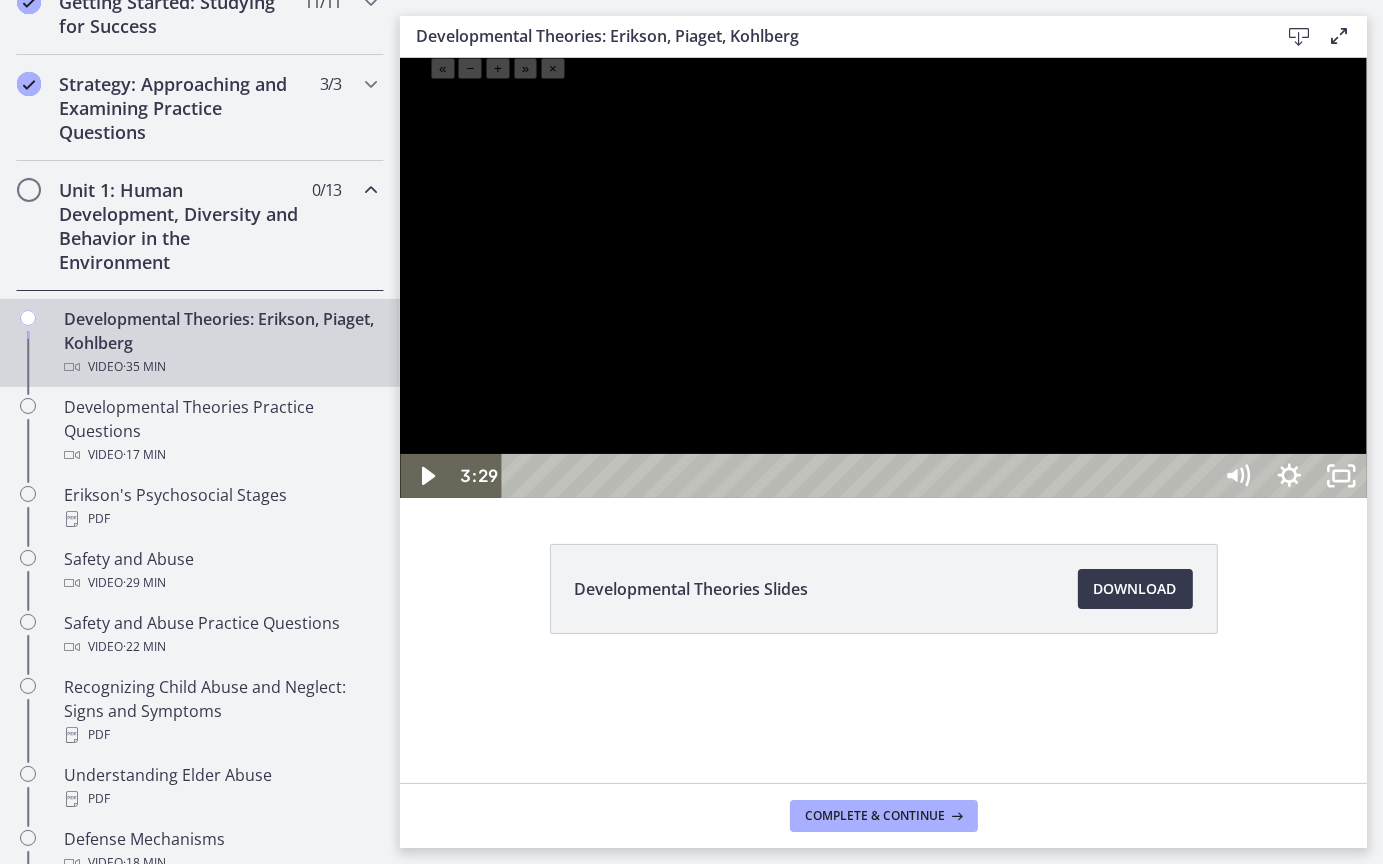 click at bounding box center [882, 277] 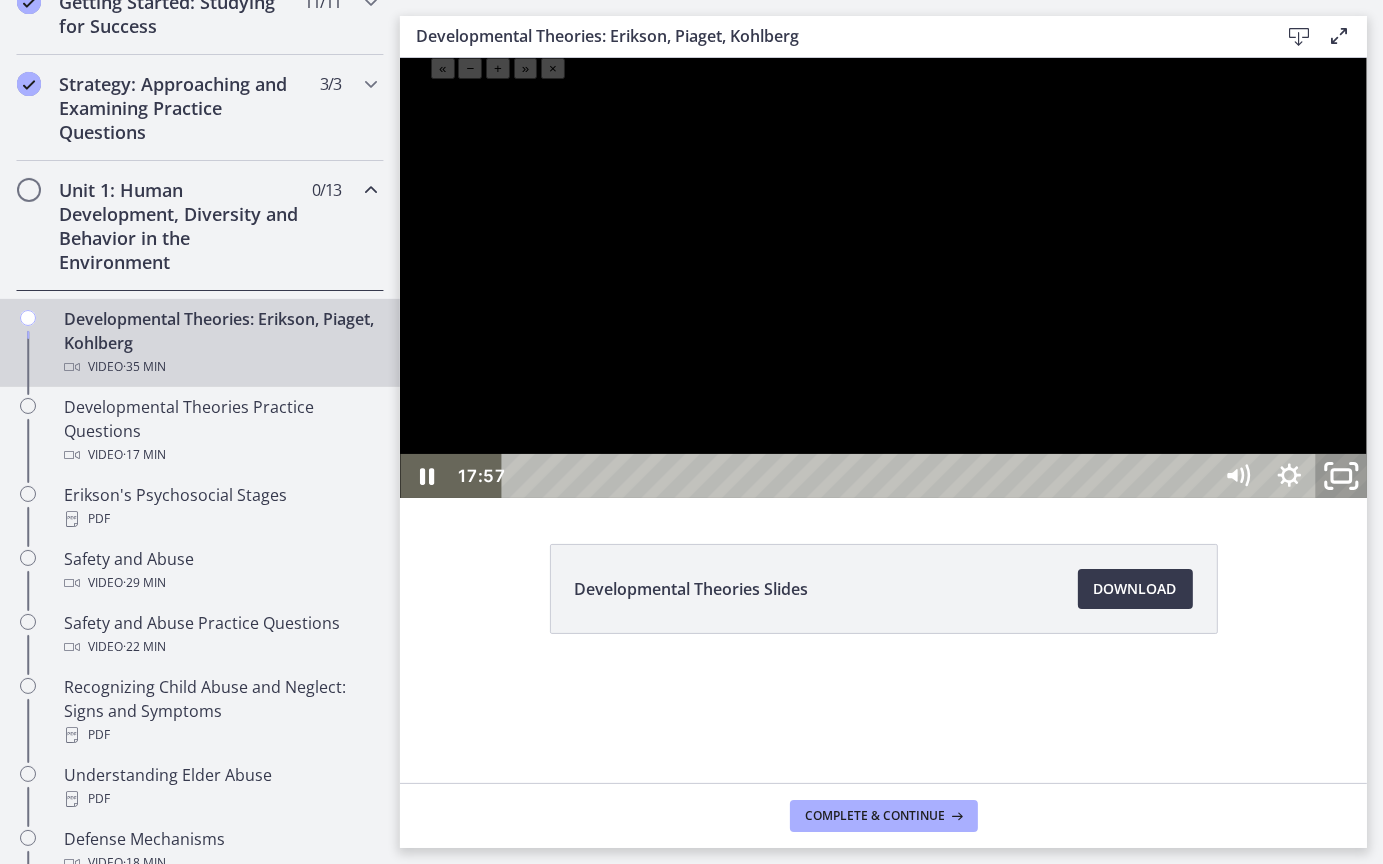 click 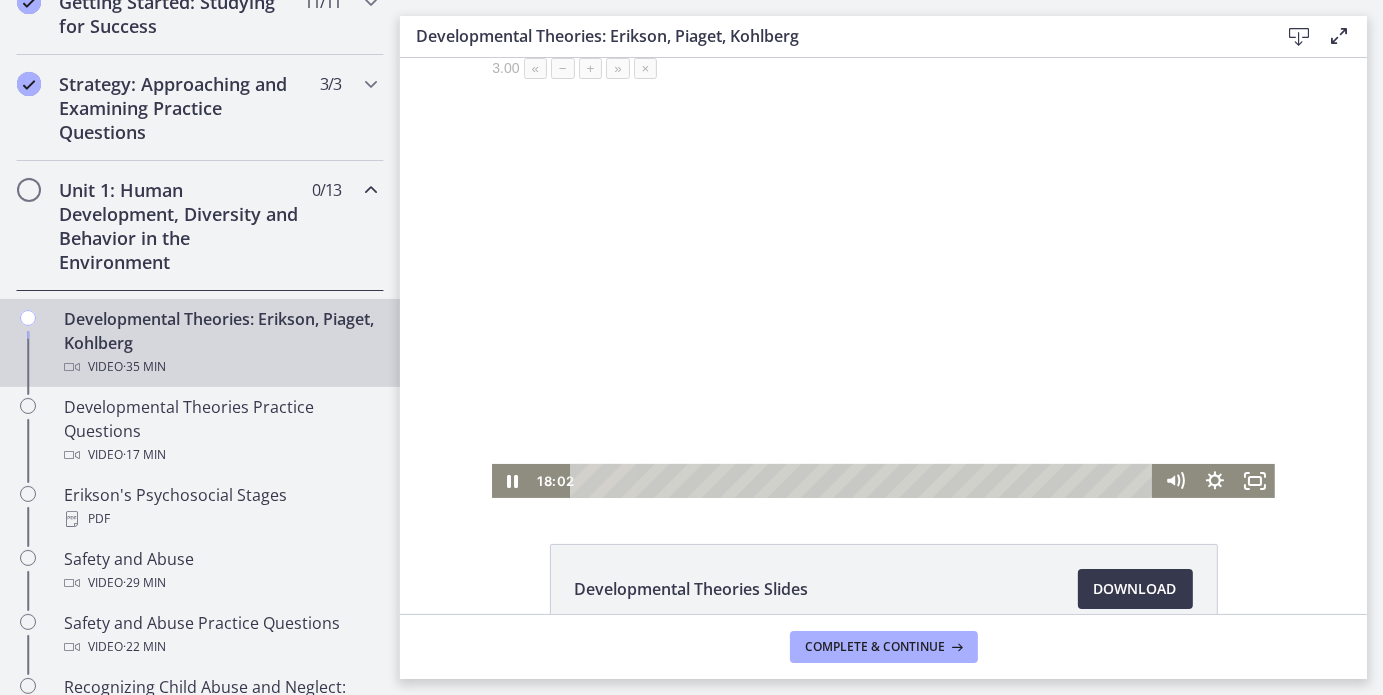 click at bounding box center [882, 277] 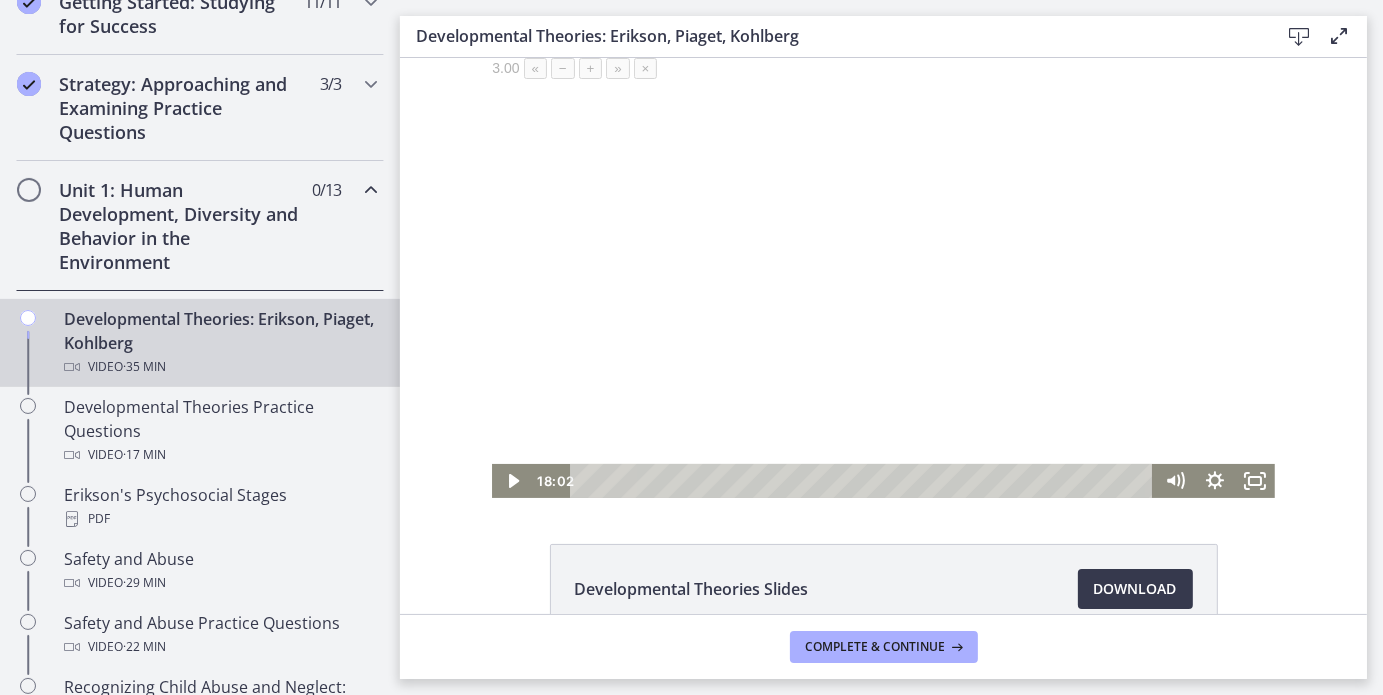 click on "Click for sound
@keyframes VOLUME_SMALL_WAVE_FLASH {
0% { opacity: 0; }
33% { opacity: 1; }
66% { opacity: 1; }
100% { opacity: 0; }
}
@keyframes VOLUME_LARGE_WAVE_FLASH {
0% { opacity: 0; }
33% { opacity: 1; }
66% { opacity: 1; }
100% { opacity: 0; }
}
.volume__small-wave {
animation: VOLUME_SMALL_WAVE_FLASH 2s infinite;
opacity: 0;
}
.volume__large-wave {
animation: VOLUME_LARGE_WAVE_FLASH 2s infinite .3s;
opacity: 0;
}
[TIME] [TIME]" at bounding box center [882, 277] 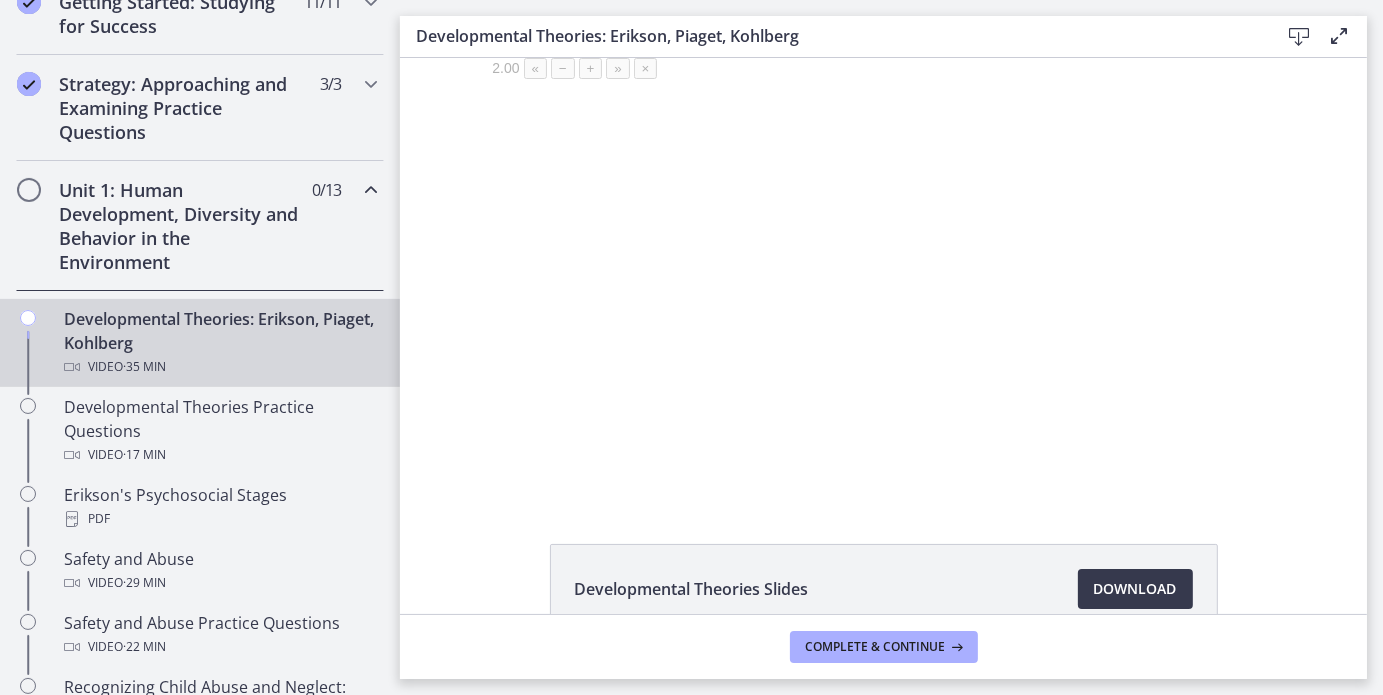 click at bounding box center [882, 277] 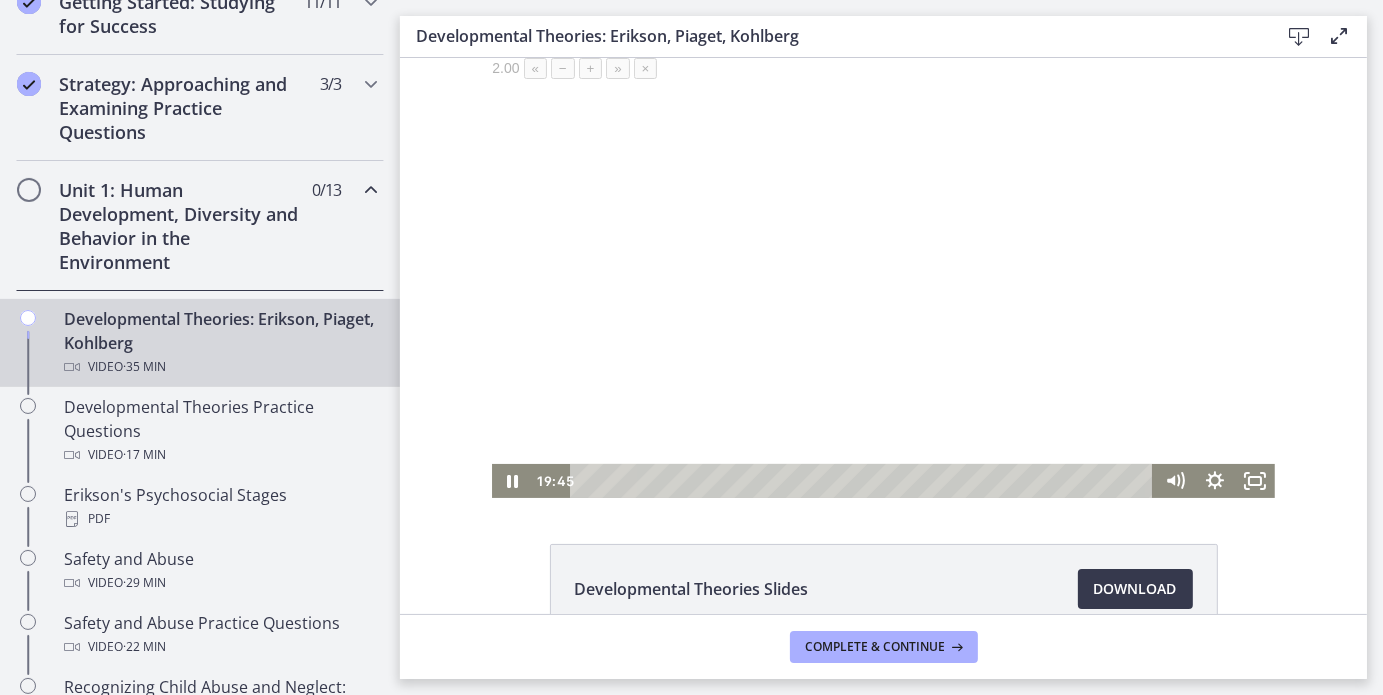 click on "Click for sound
@keyframes VOLUME_SMALL_WAVE_FLASH {
0% { opacity: 0; }
33% { opacity: 1; }
66% { opacity: 1; }
100% { opacity: 0; }
}
@keyframes VOLUME_LARGE_WAVE_FLASH {
0% { opacity: 0; }
33% { opacity: 1; }
66% { opacity: 1; }
100% { opacity: 0; }
}
.volume__small-wave {
animation: VOLUME_SMALL_WAVE_FLASH 2s infinite;
opacity: 0;
}
.volume__large-wave {
animation: VOLUME_LARGE_WAVE_FLASH 2s infinite .3s;
opacity: 0;
}
[TIME] [TIME]" at bounding box center (882, 277) 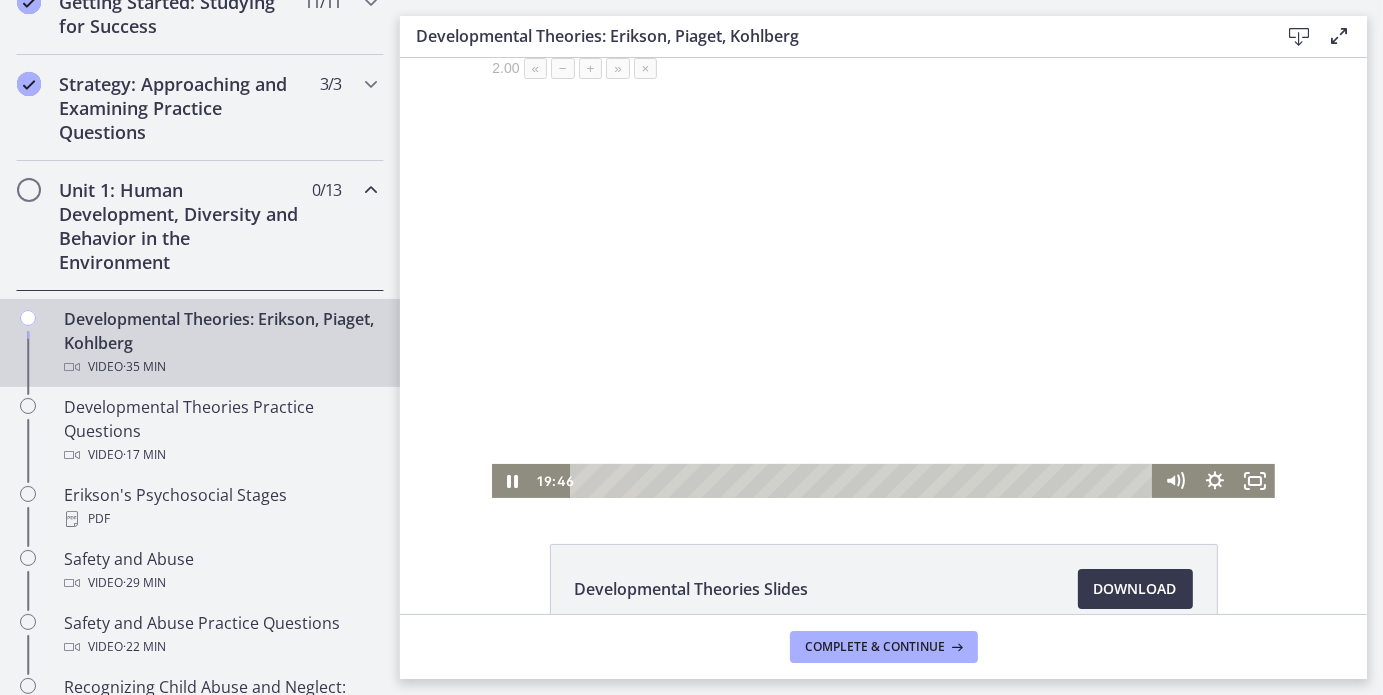 click at bounding box center [882, 277] 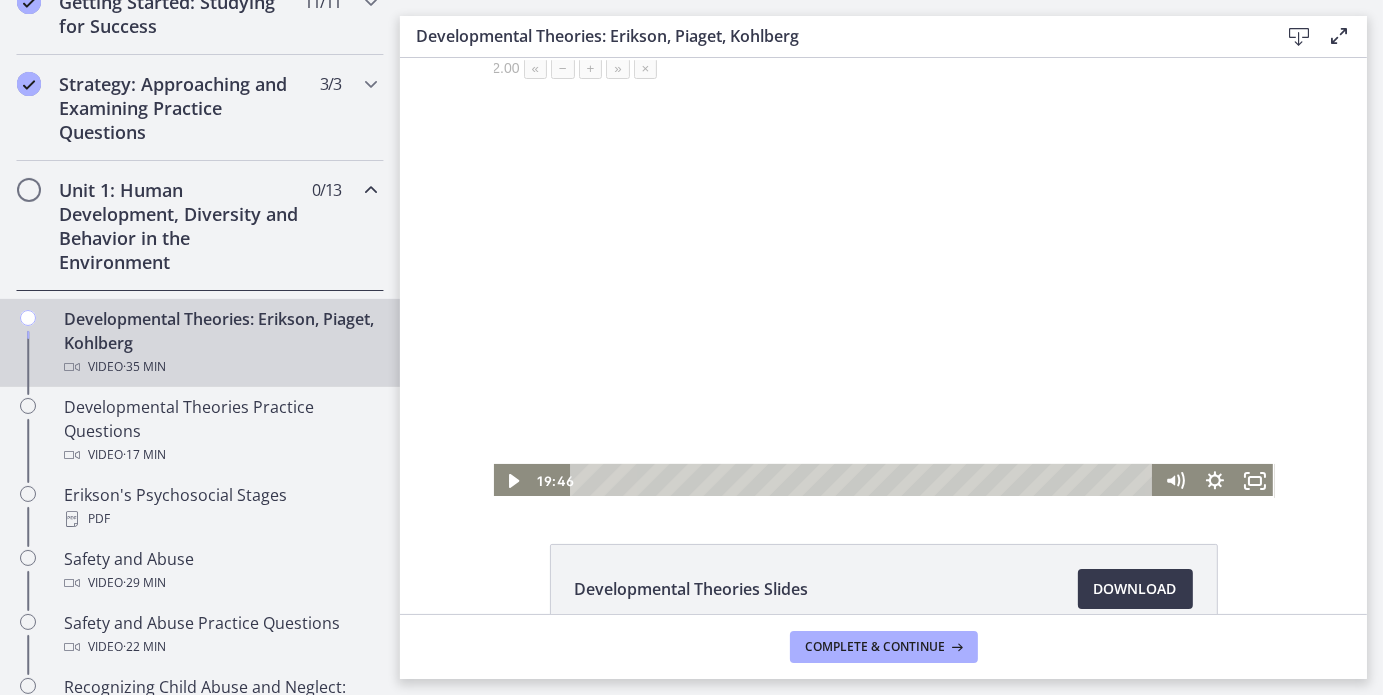 click at bounding box center (882, 277) 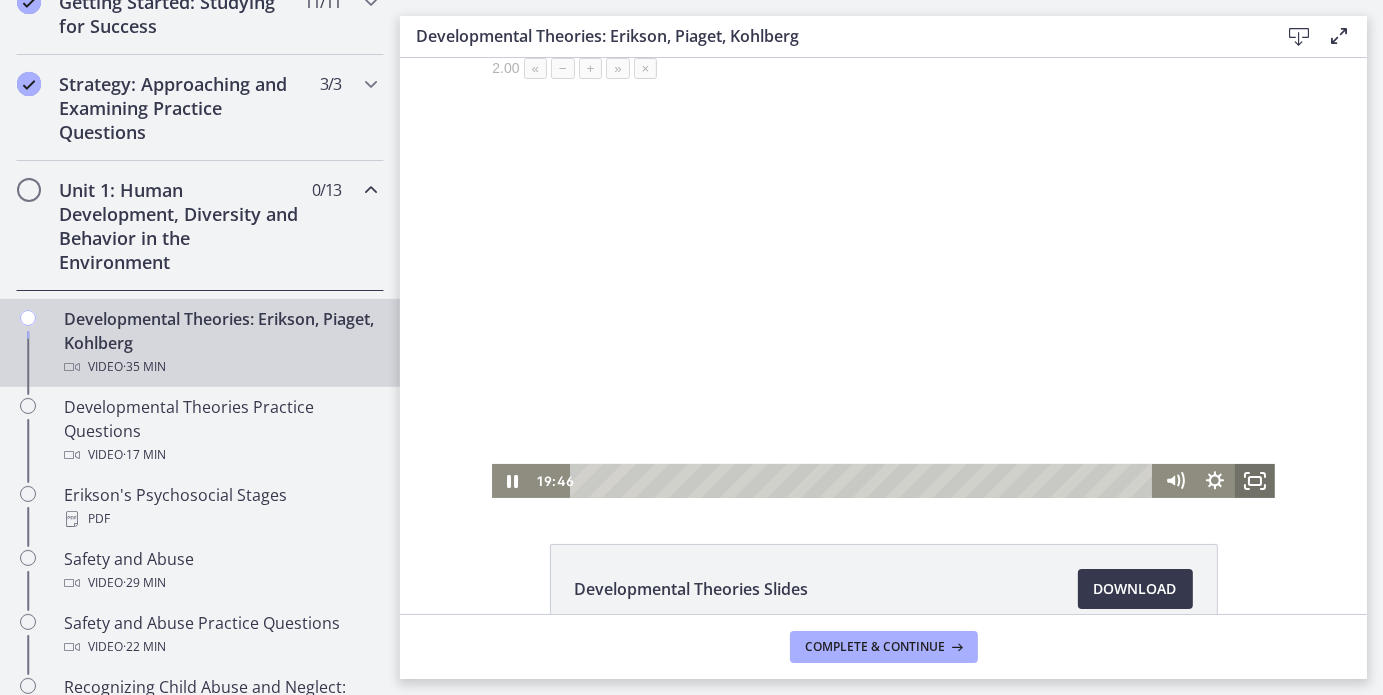 click 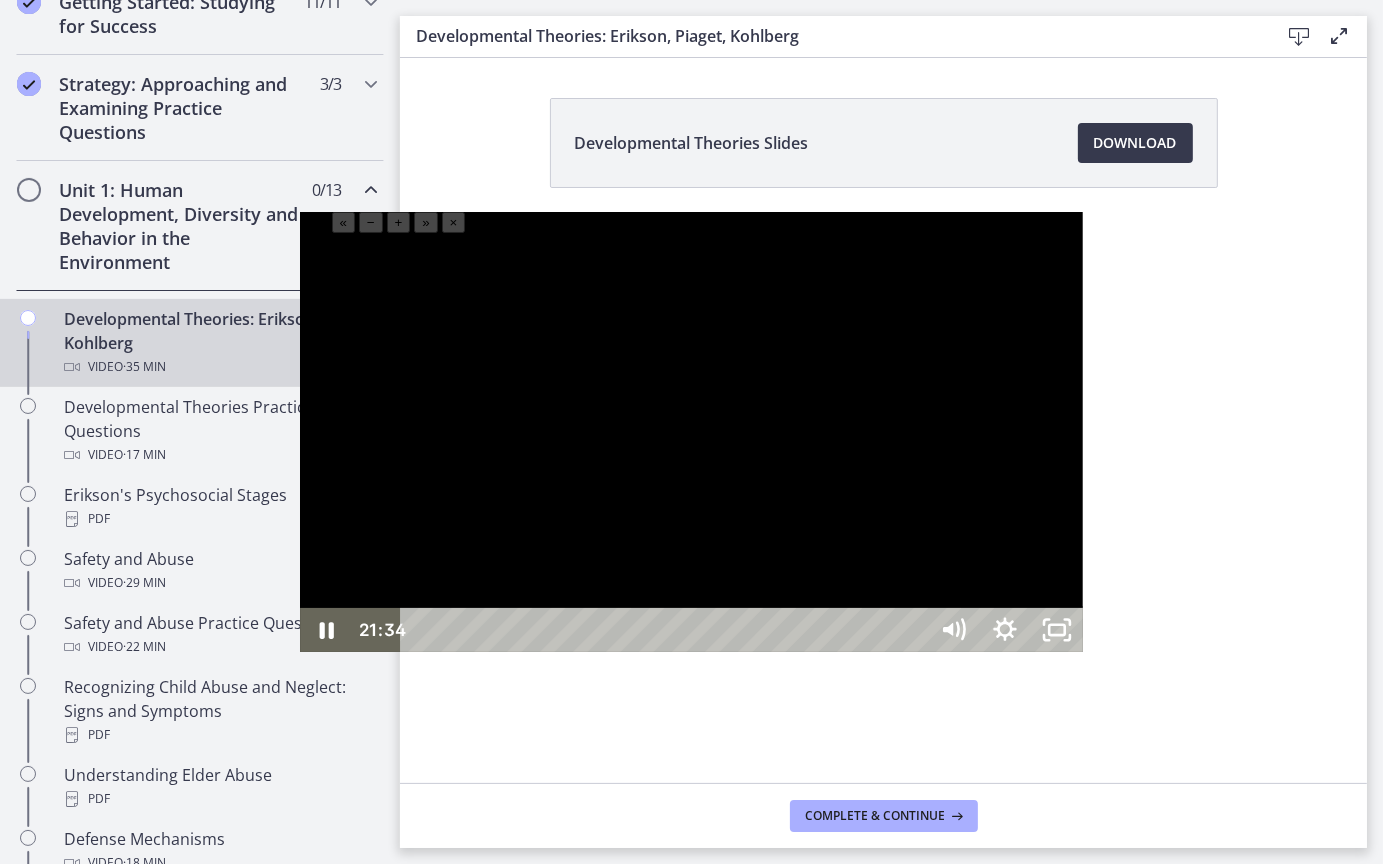click at bounding box center (691, 432) 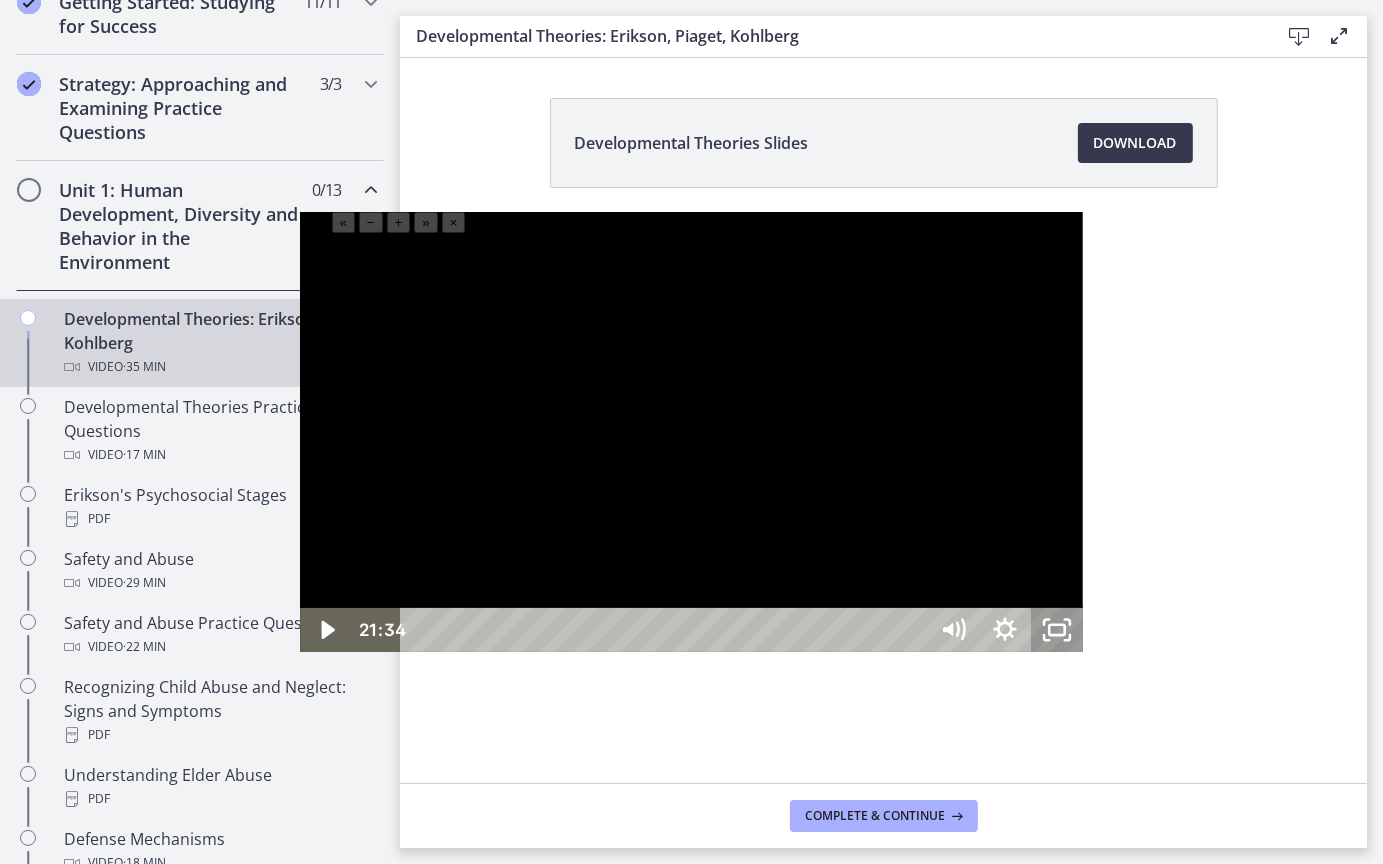click 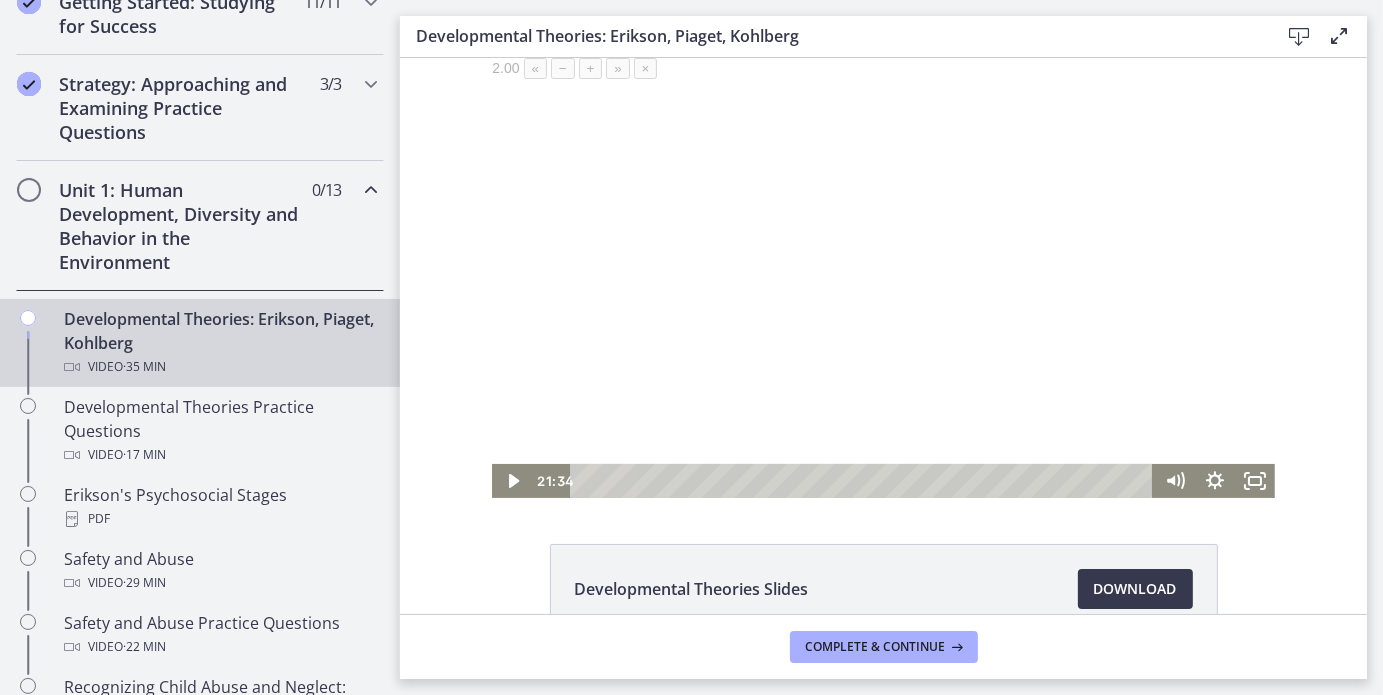 click at bounding box center [882, 277] 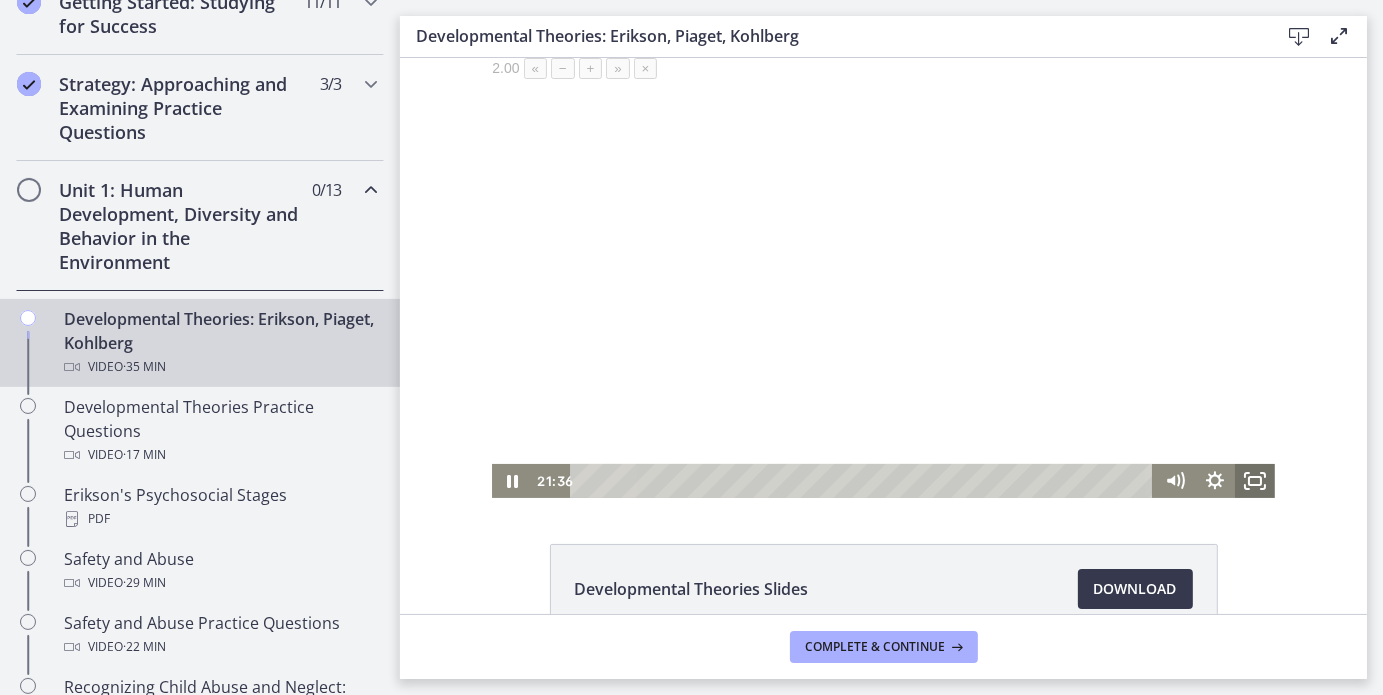 click 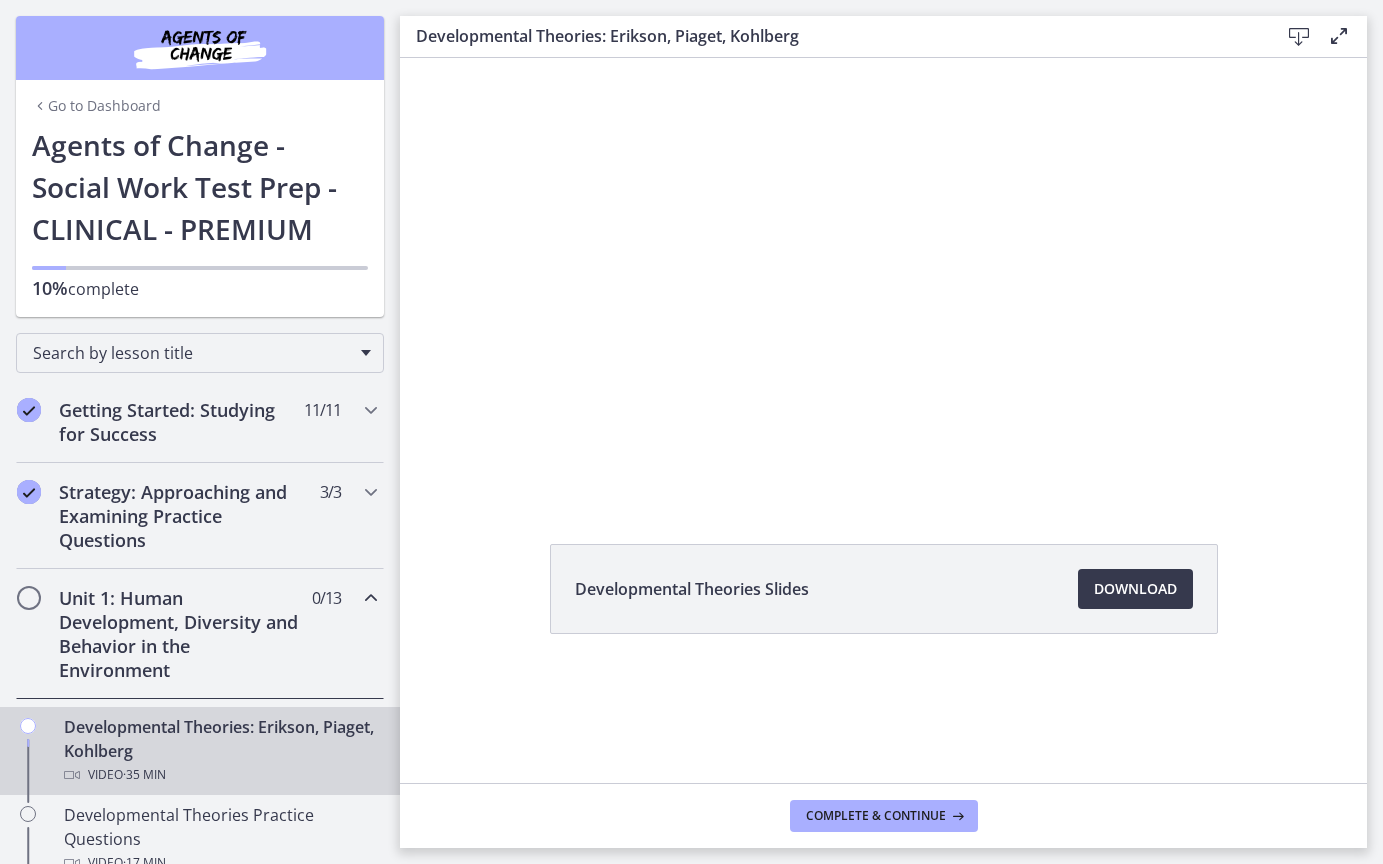 scroll, scrollTop: 0, scrollLeft: 0, axis: both 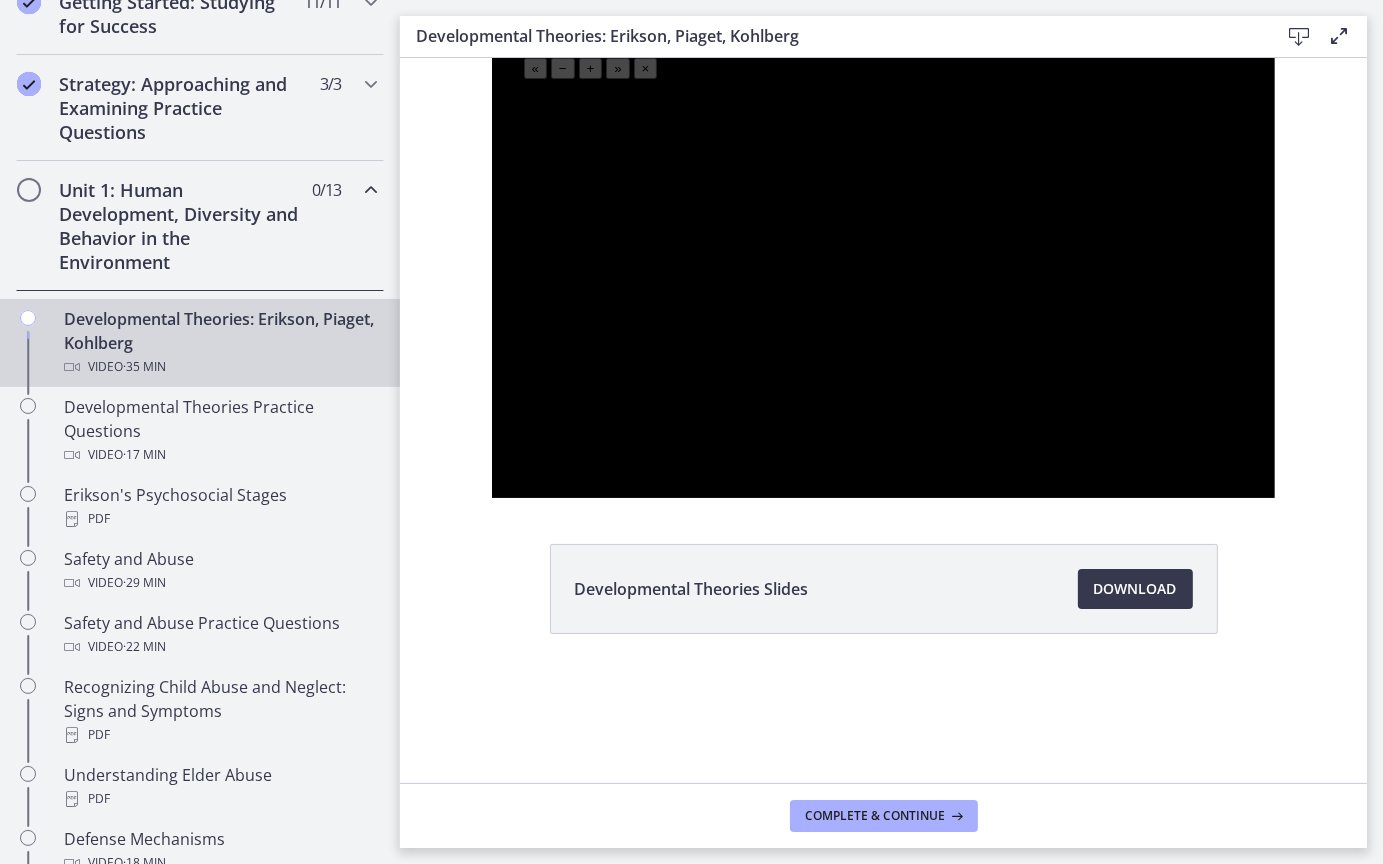 type 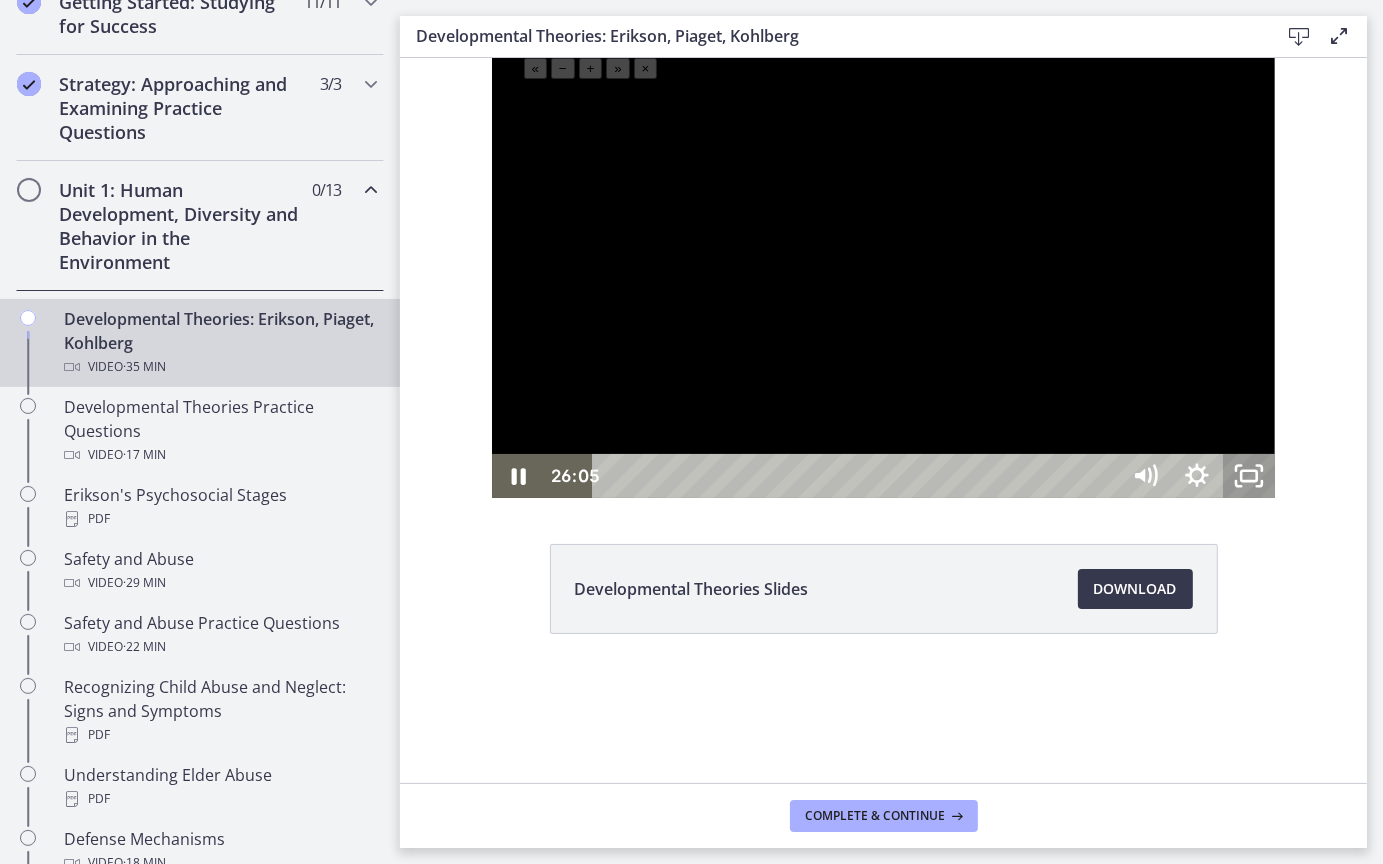 click 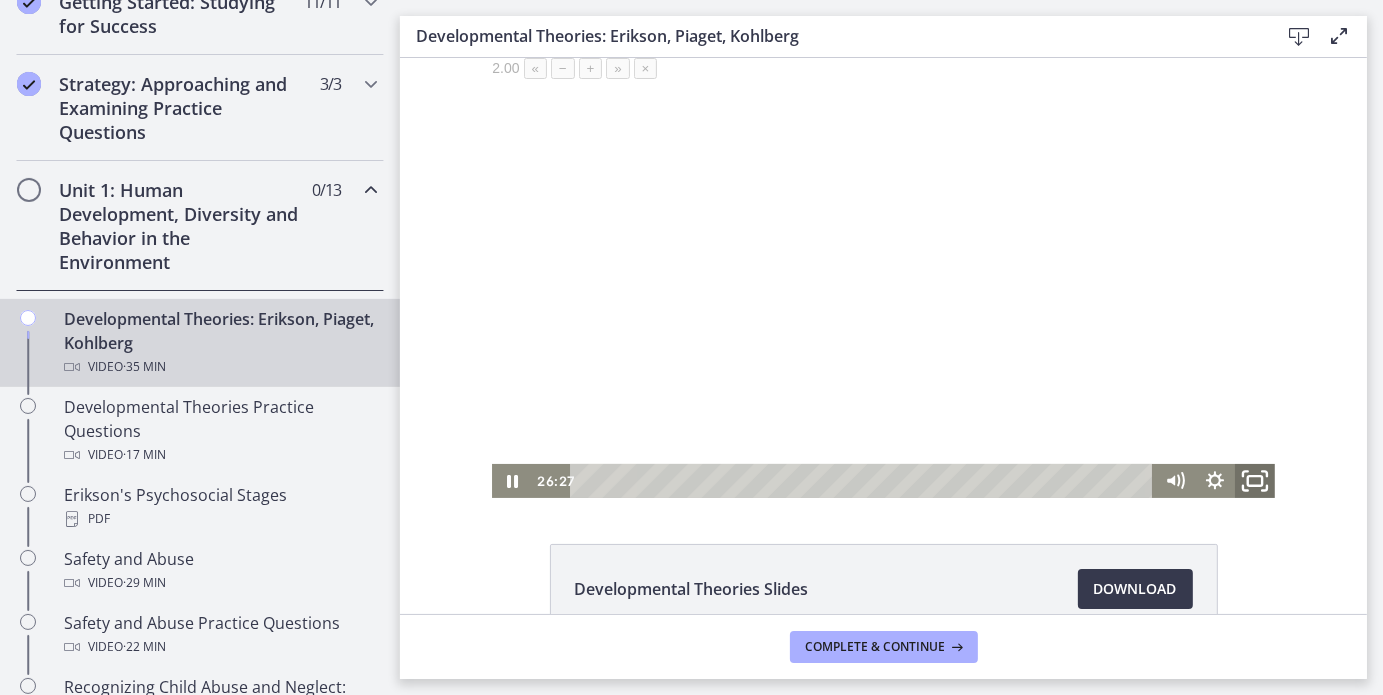click 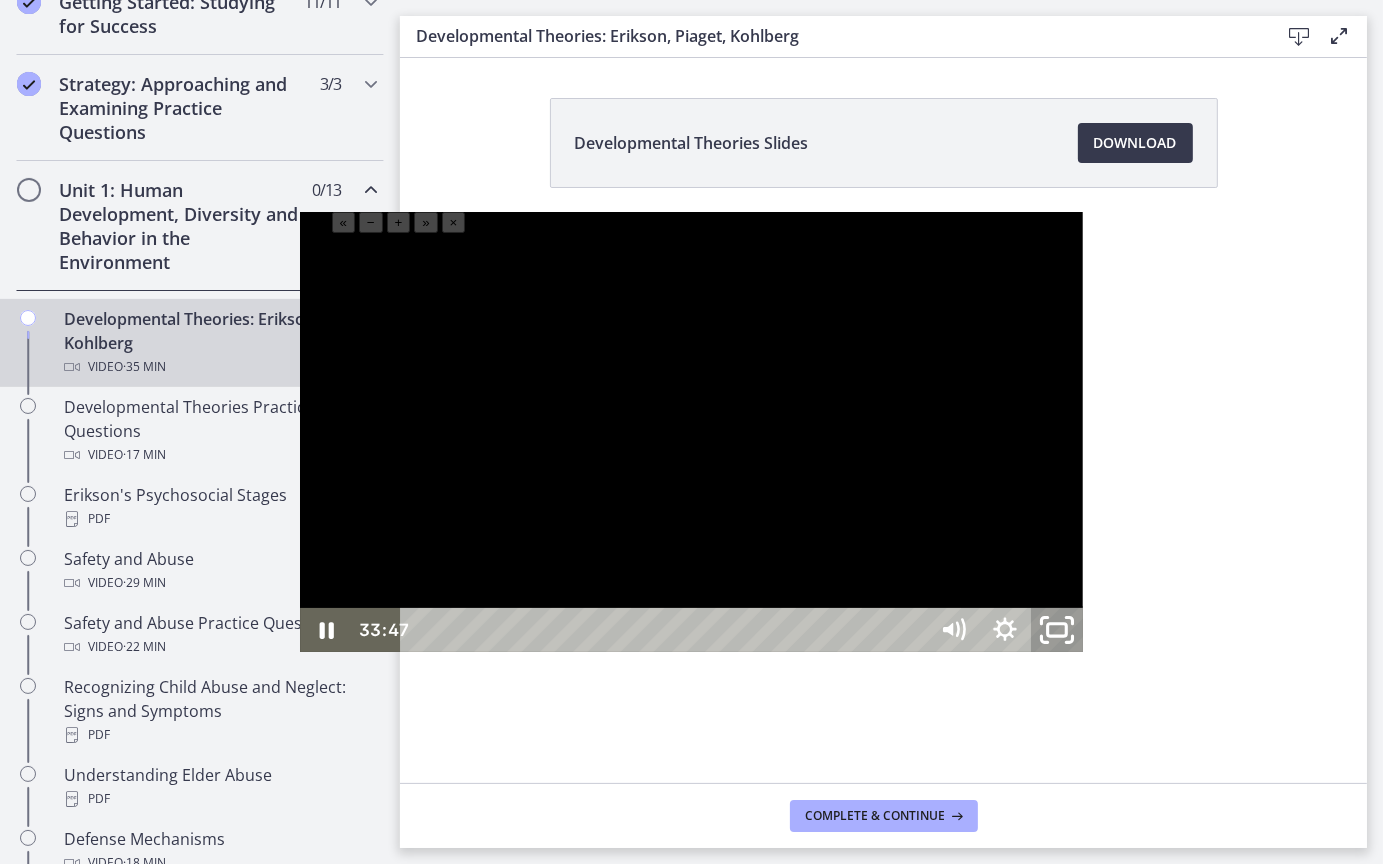 click 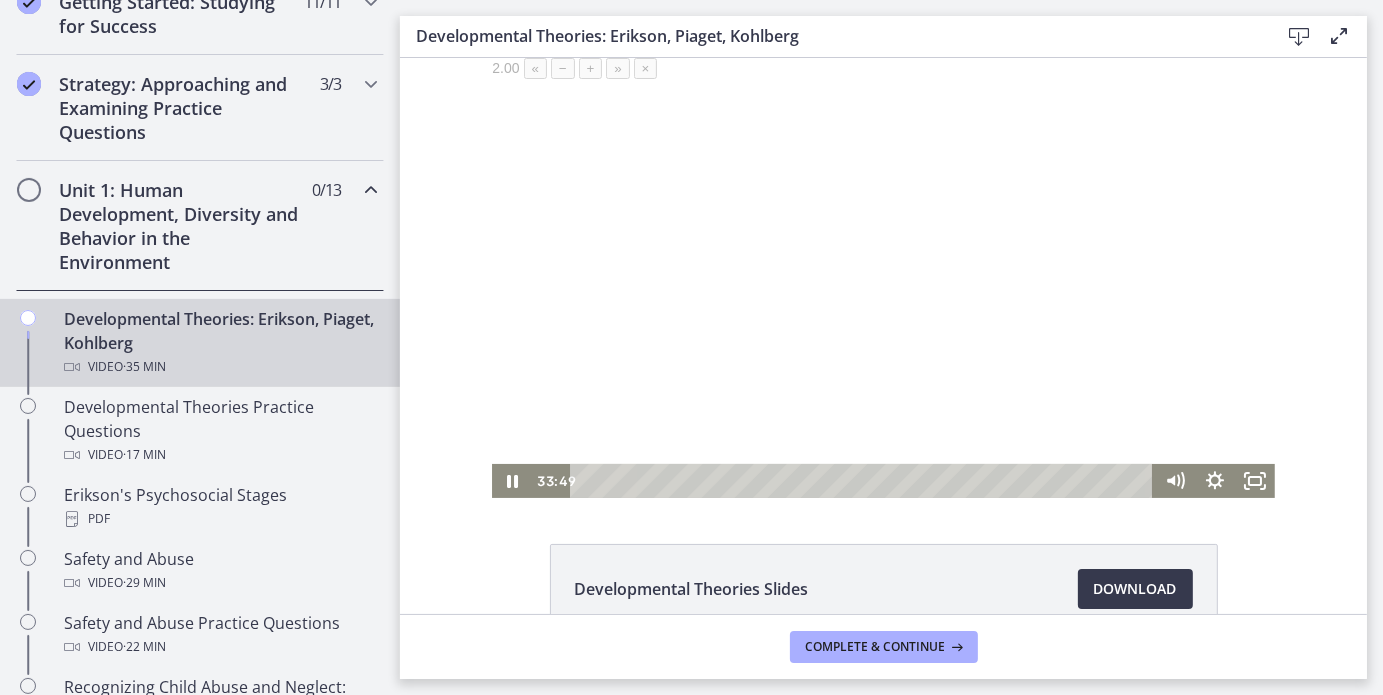 click at bounding box center [882, 277] 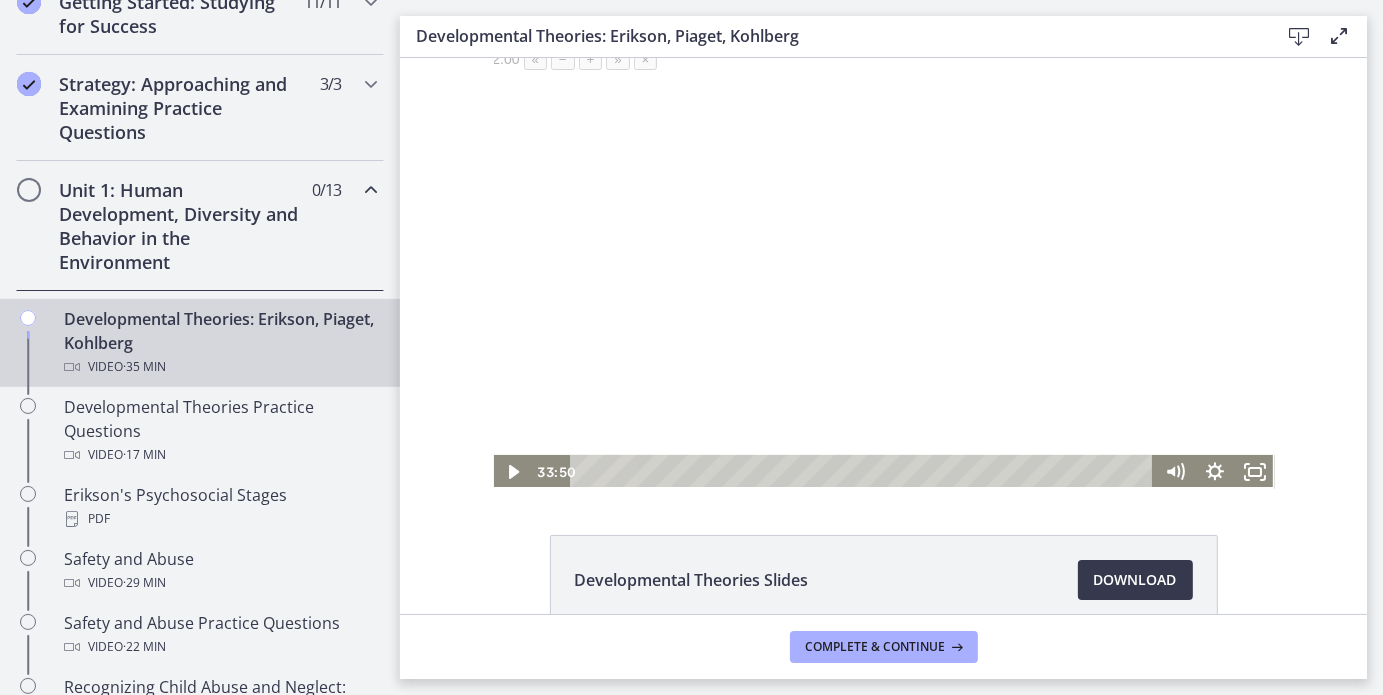 scroll, scrollTop: 6, scrollLeft: 0, axis: vertical 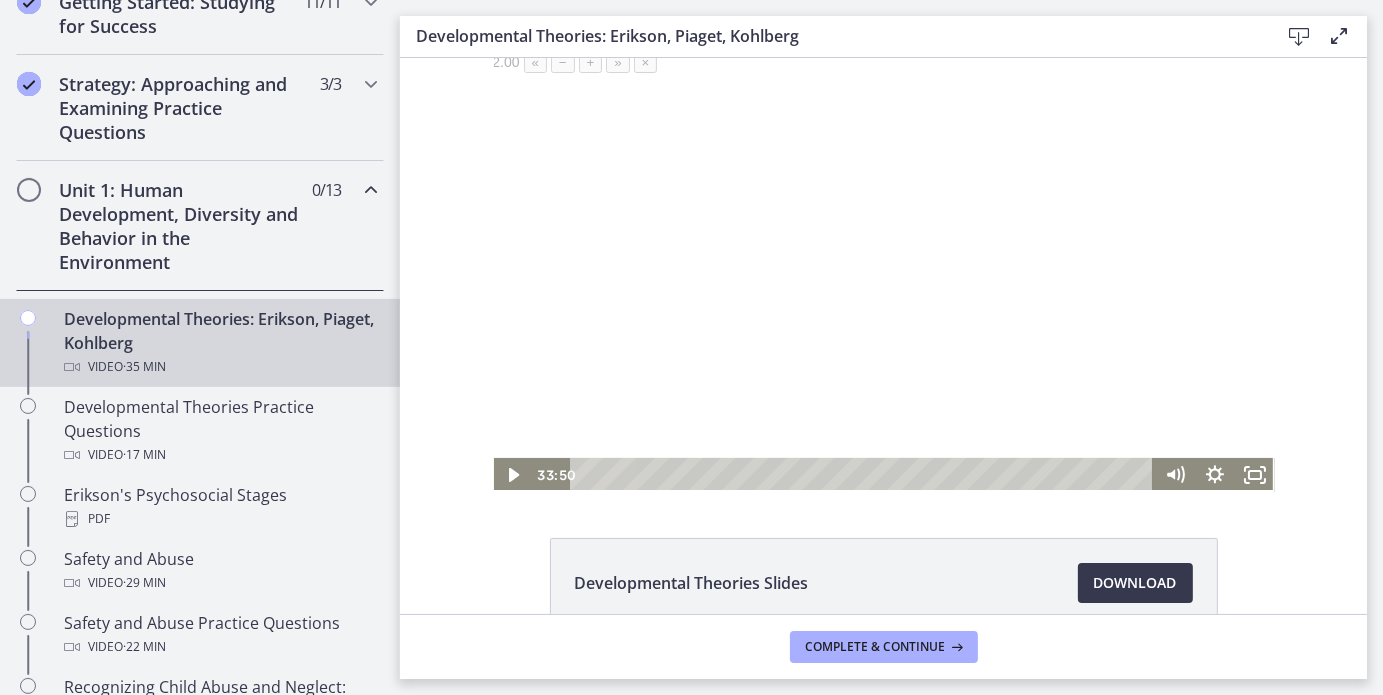 click at bounding box center [882, 272] 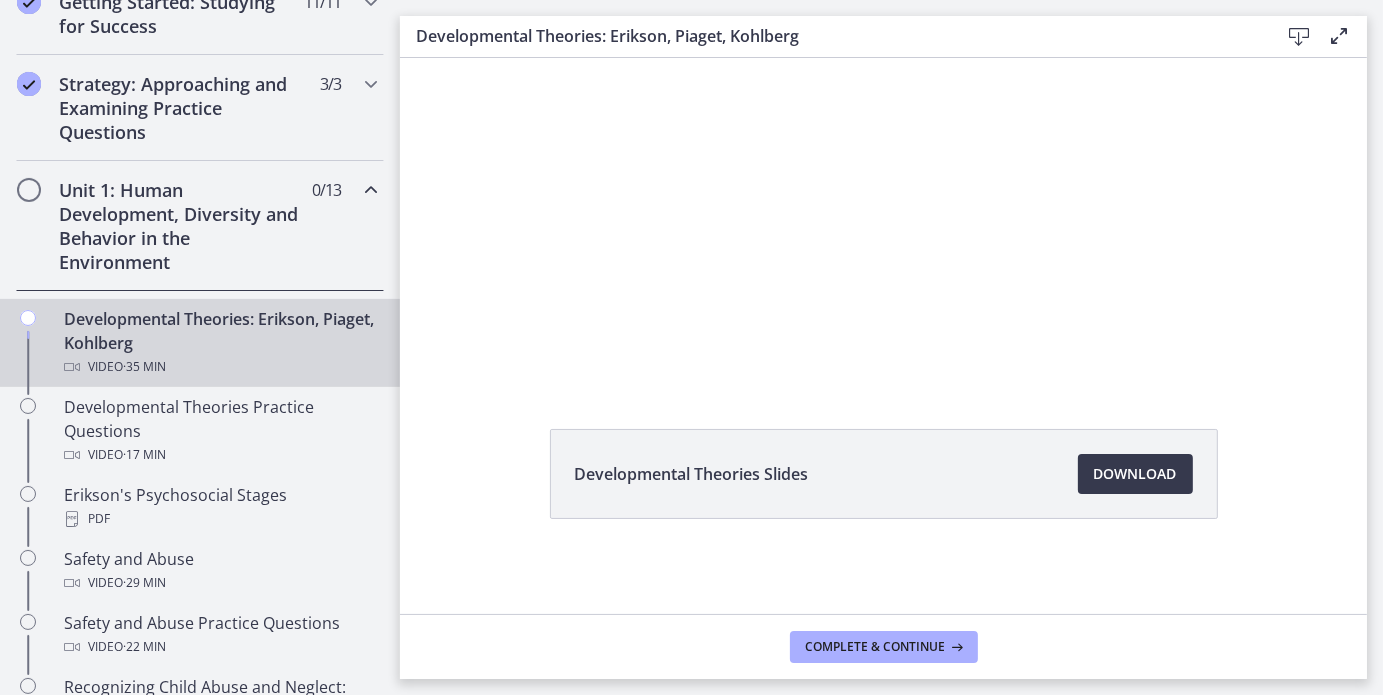 scroll, scrollTop: 0, scrollLeft: 0, axis: both 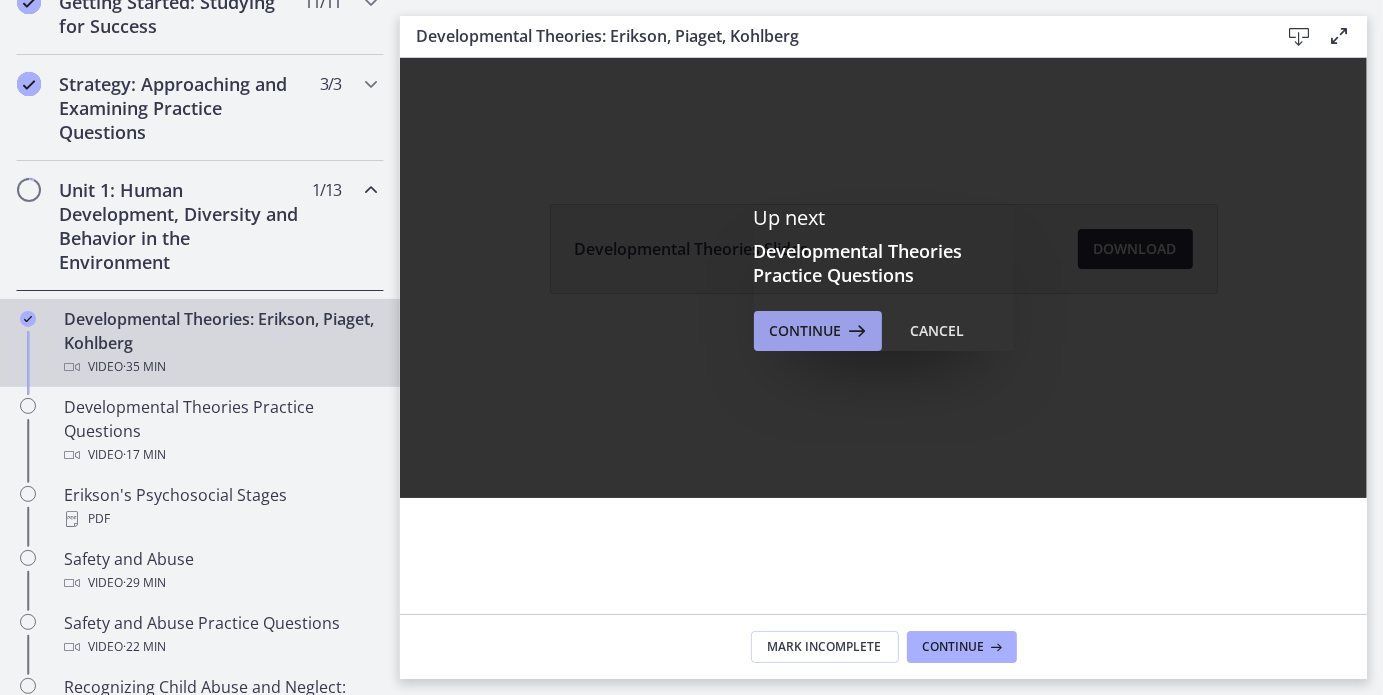 click on "Continue" at bounding box center [806, 331] 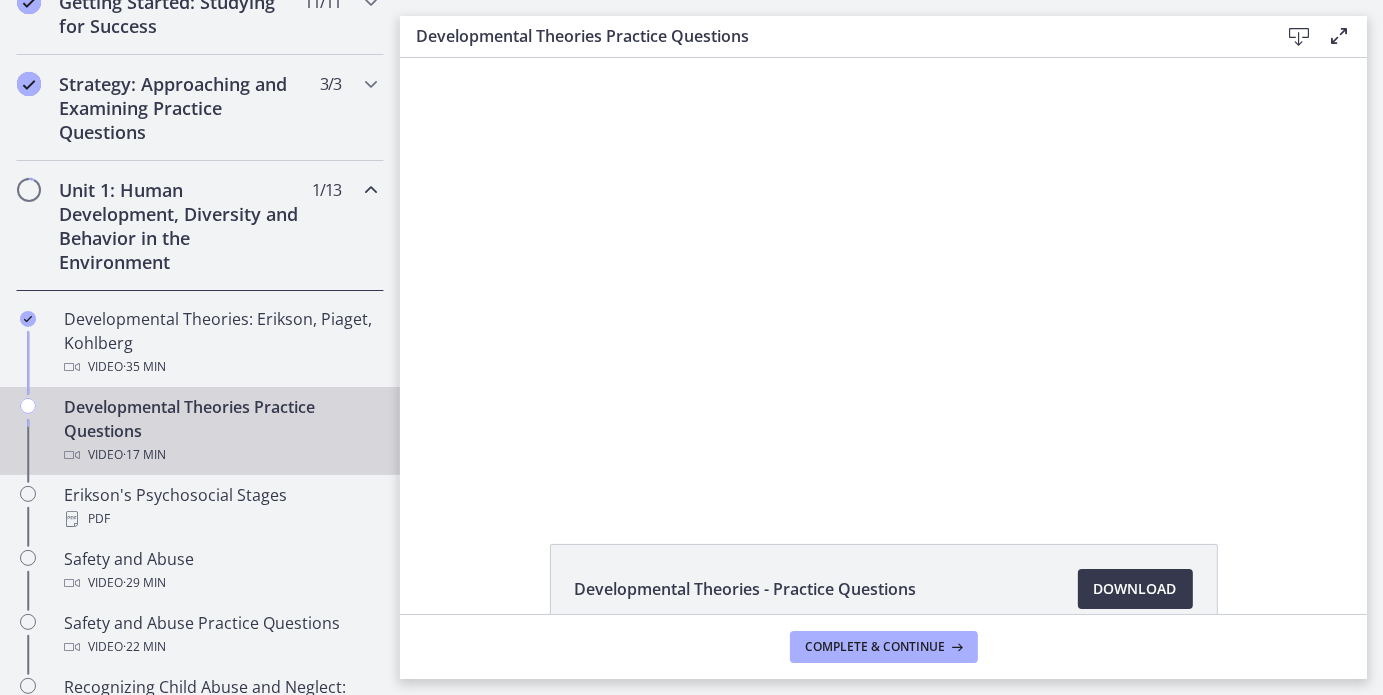 scroll, scrollTop: 0, scrollLeft: 0, axis: both 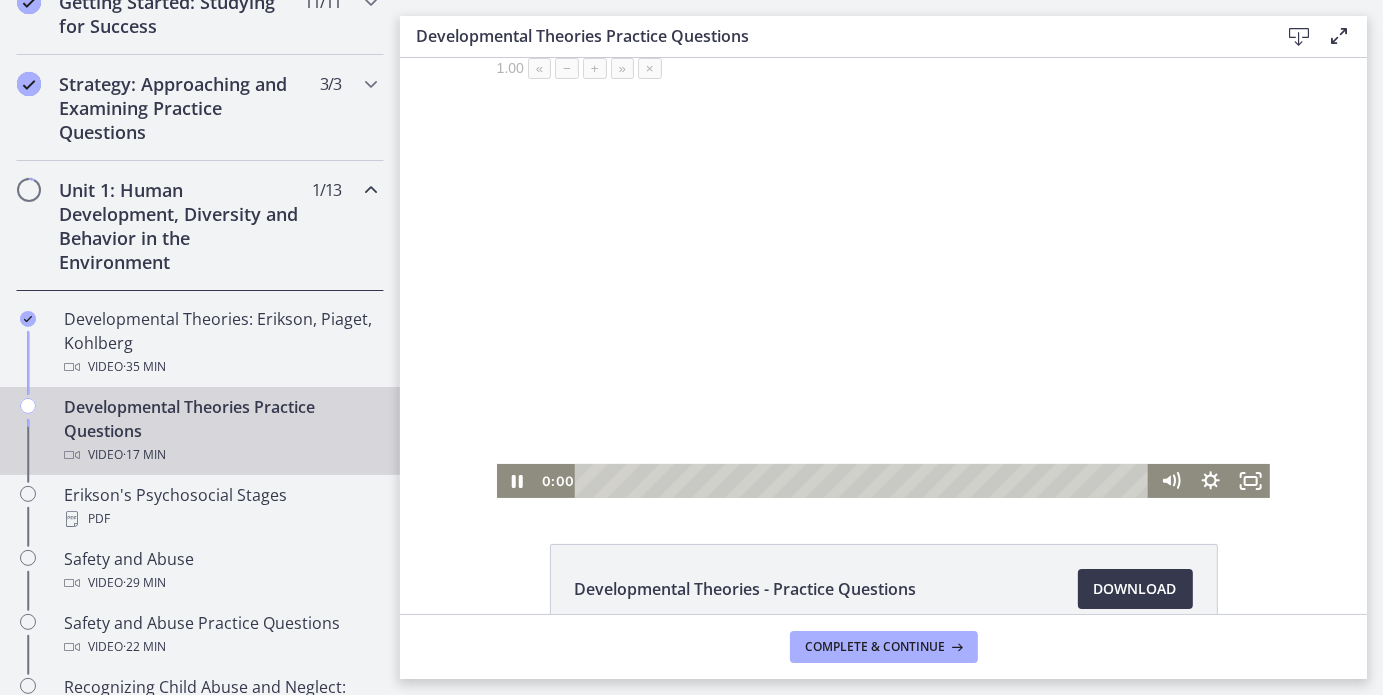click at bounding box center [883, 277] 